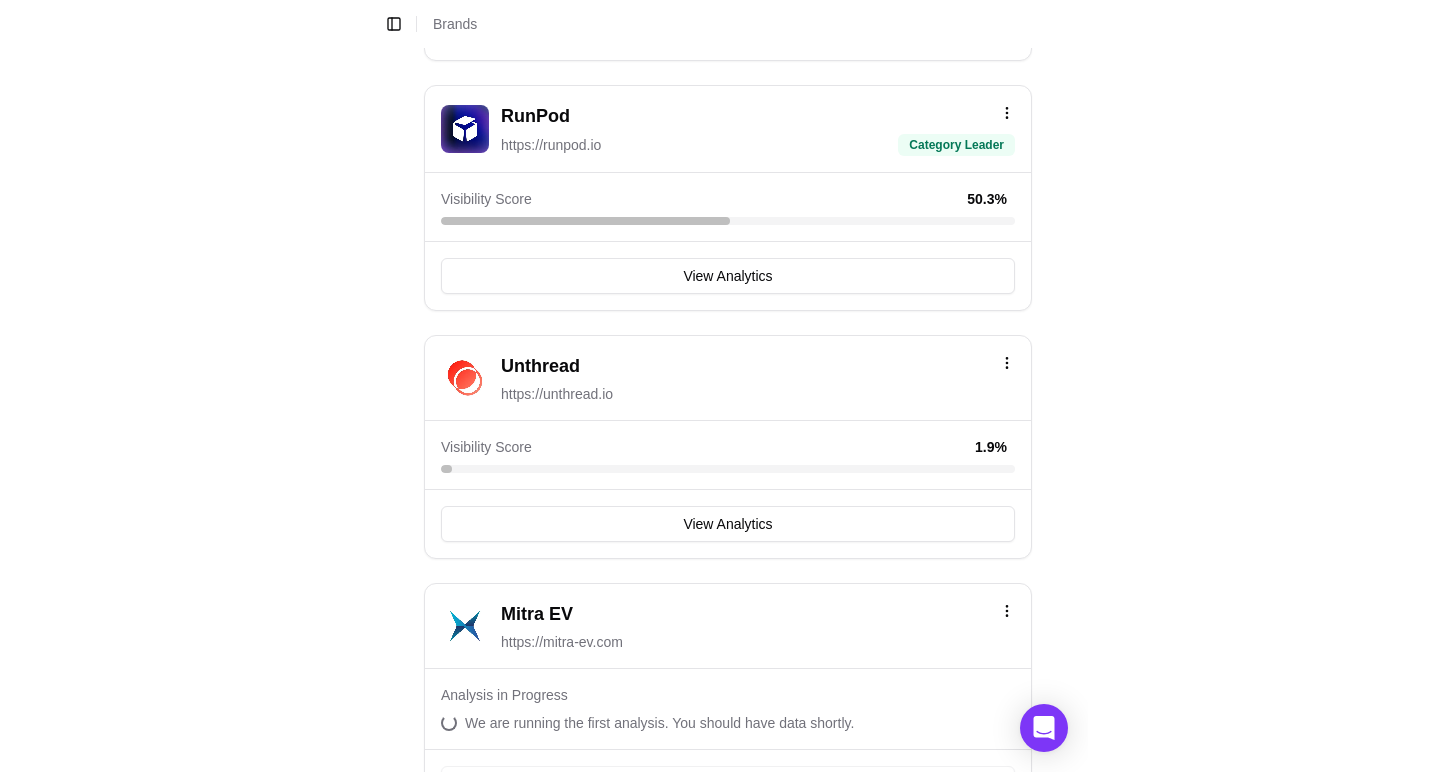 scroll, scrollTop: 5076, scrollLeft: 0, axis: vertical 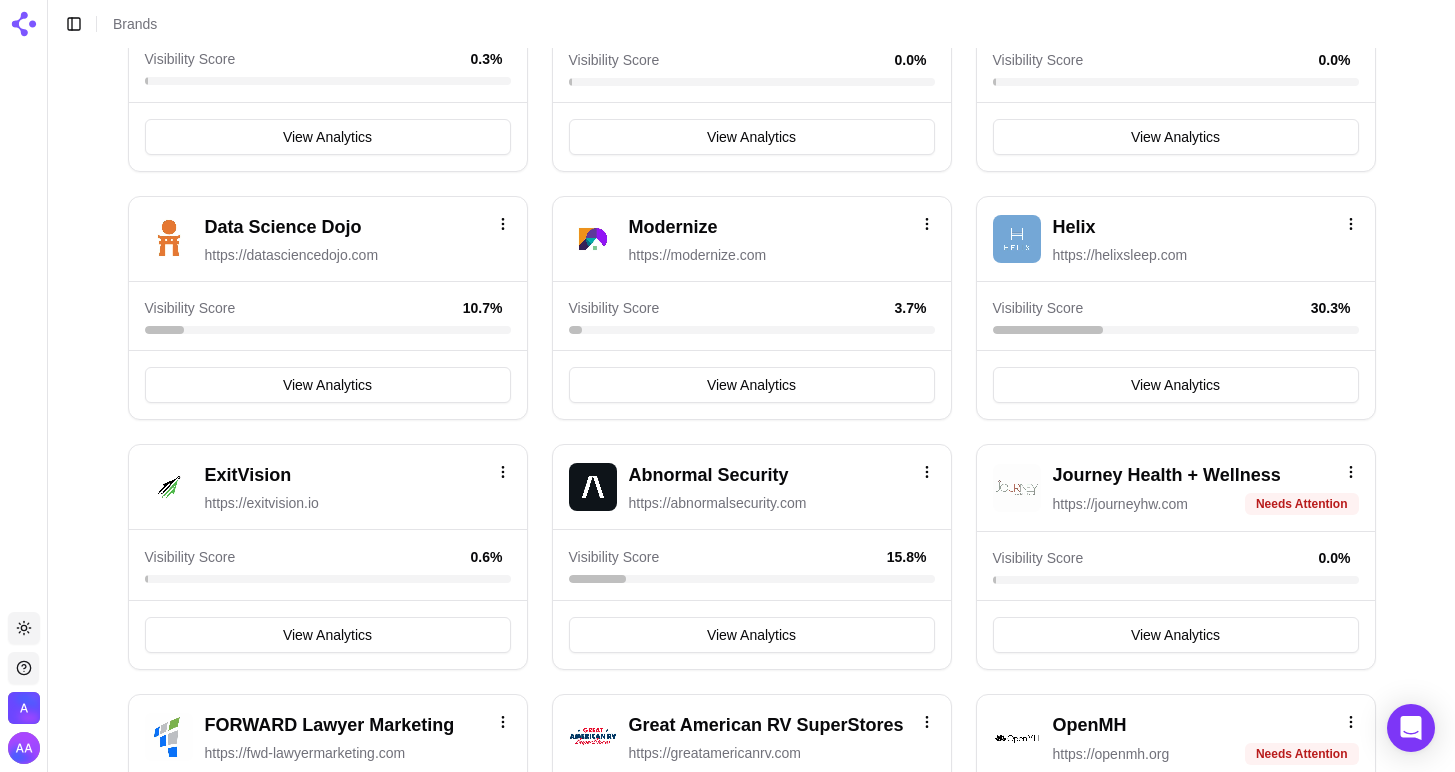 click at bounding box center [24, 708] 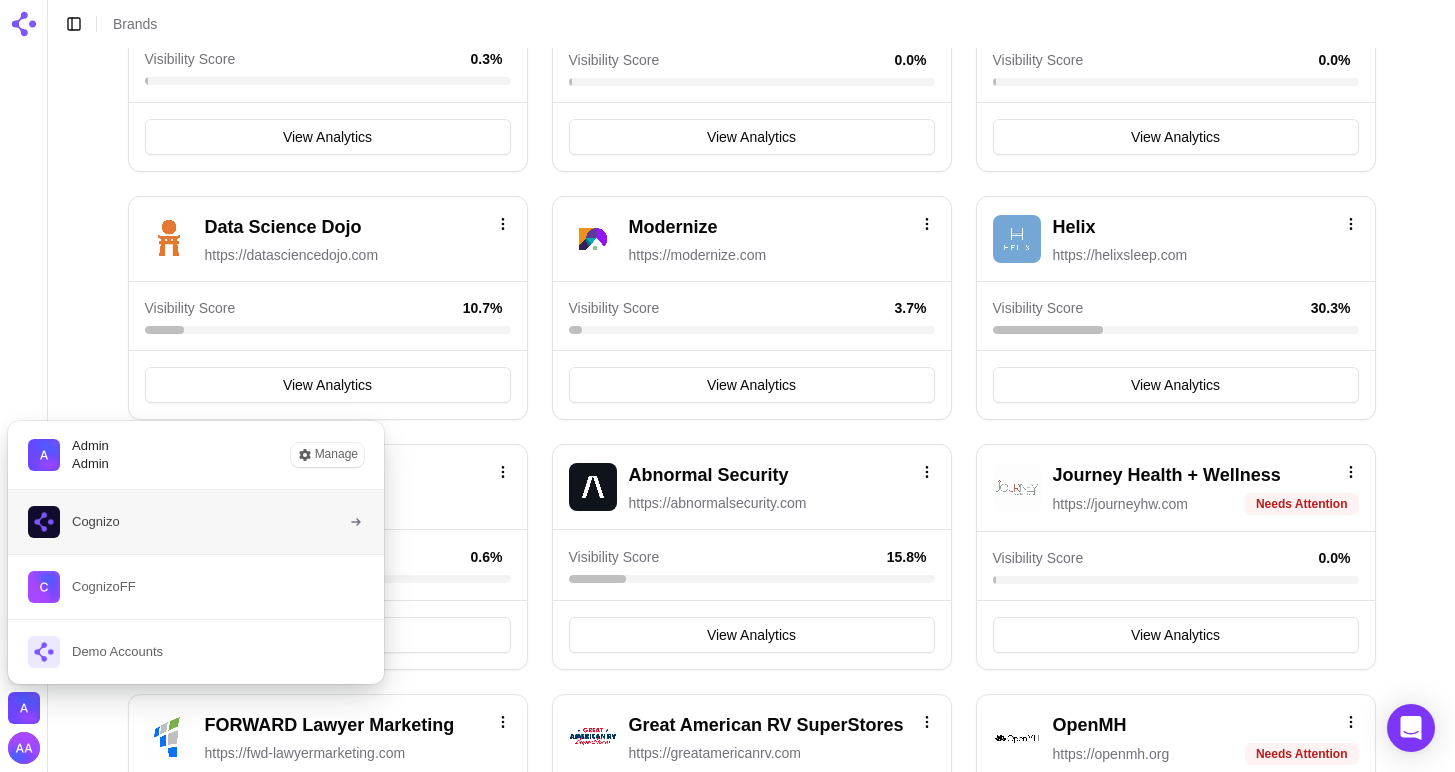 click on "Cognizo" at bounding box center (74, 522) 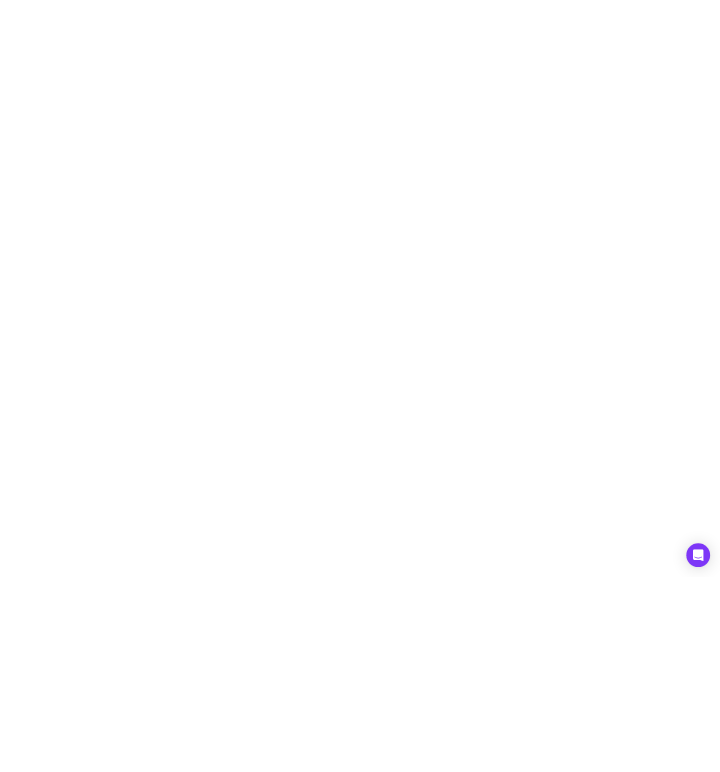 scroll, scrollTop: 0, scrollLeft: 0, axis: both 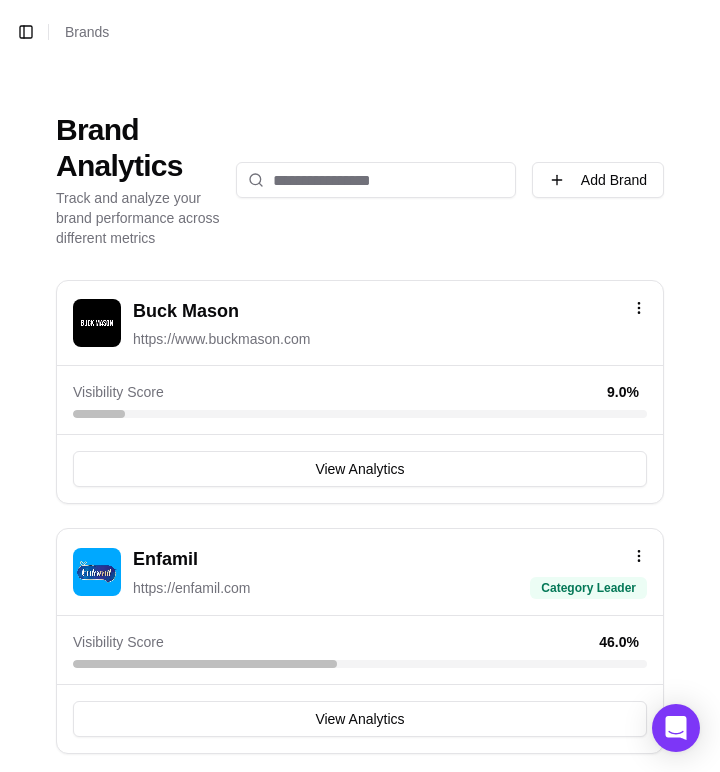 click at bounding box center [97, 323] 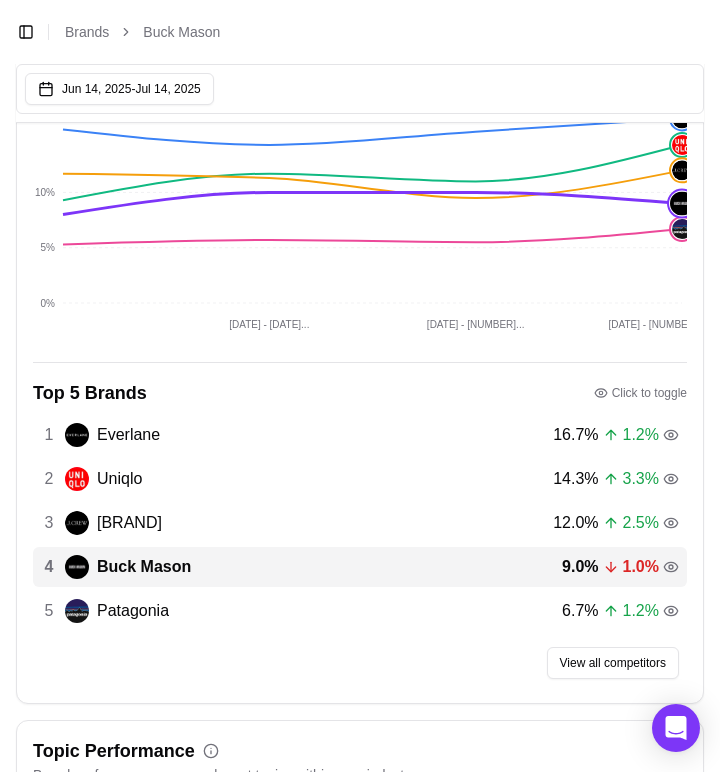 scroll, scrollTop: 414, scrollLeft: 0, axis: vertical 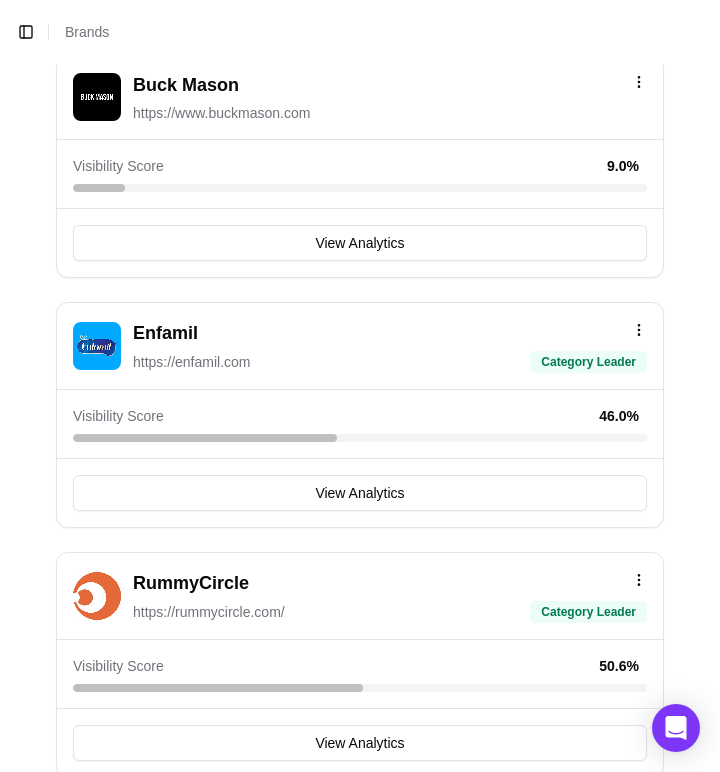 click at bounding box center [97, 346] 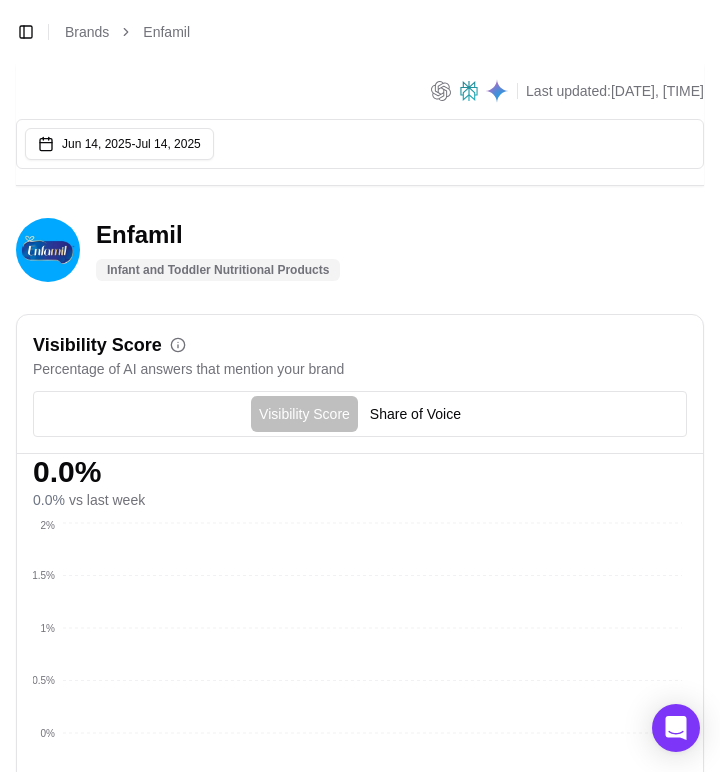 scroll, scrollTop: 27, scrollLeft: 0, axis: vertical 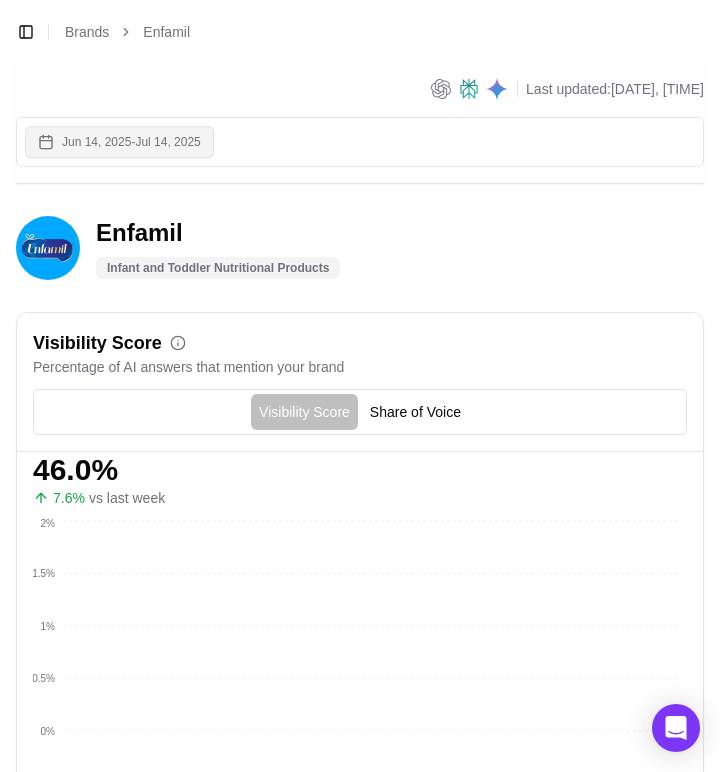 click on "[DATE]  -  [DATE]" at bounding box center [119, 142] 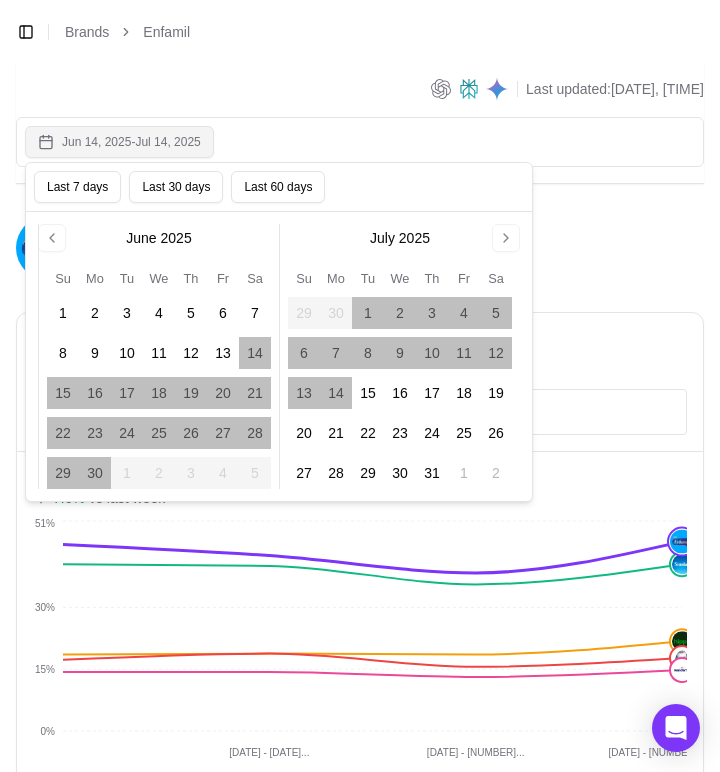 click on "[DATE]  -  [DATE]" at bounding box center [119, 142] 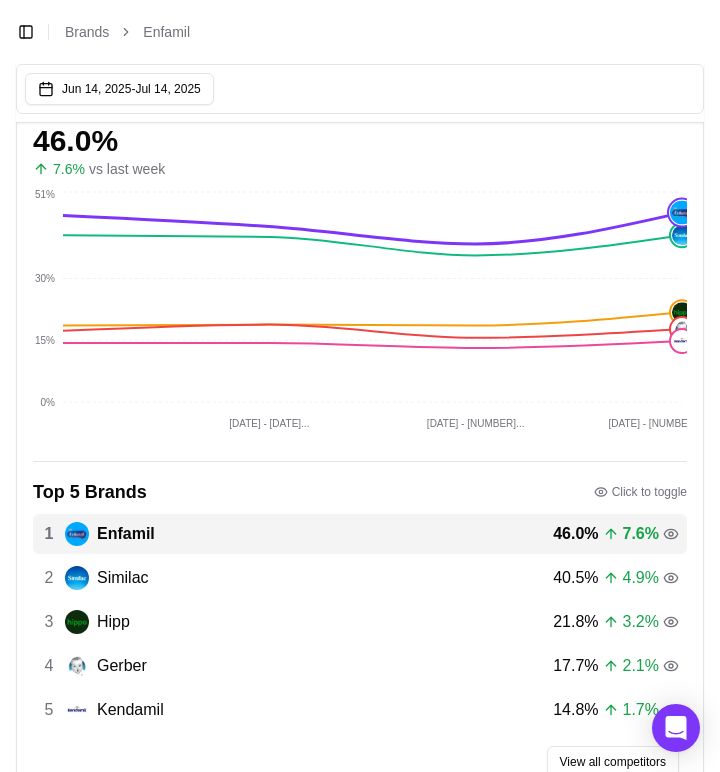 scroll, scrollTop: 362, scrollLeft: 0, axis: vertical 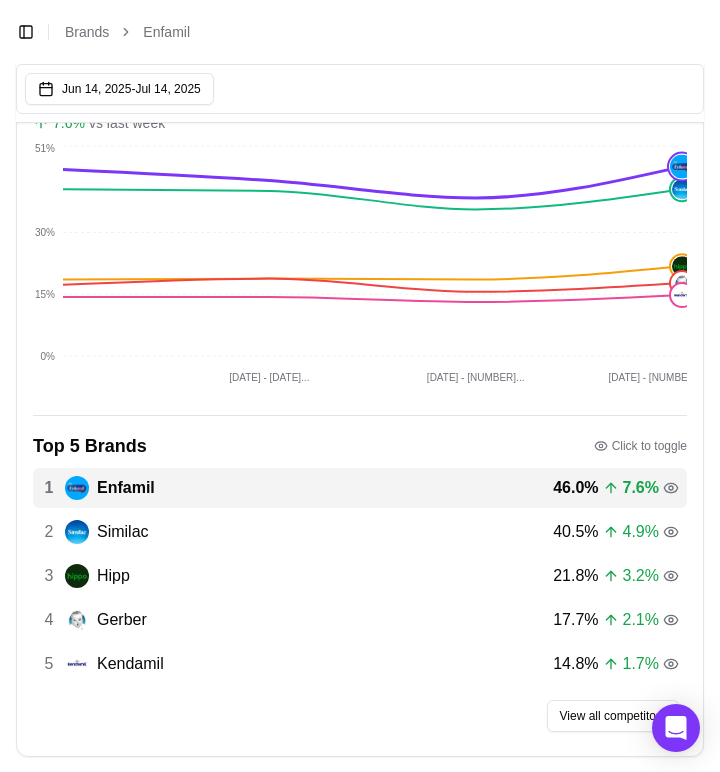 type 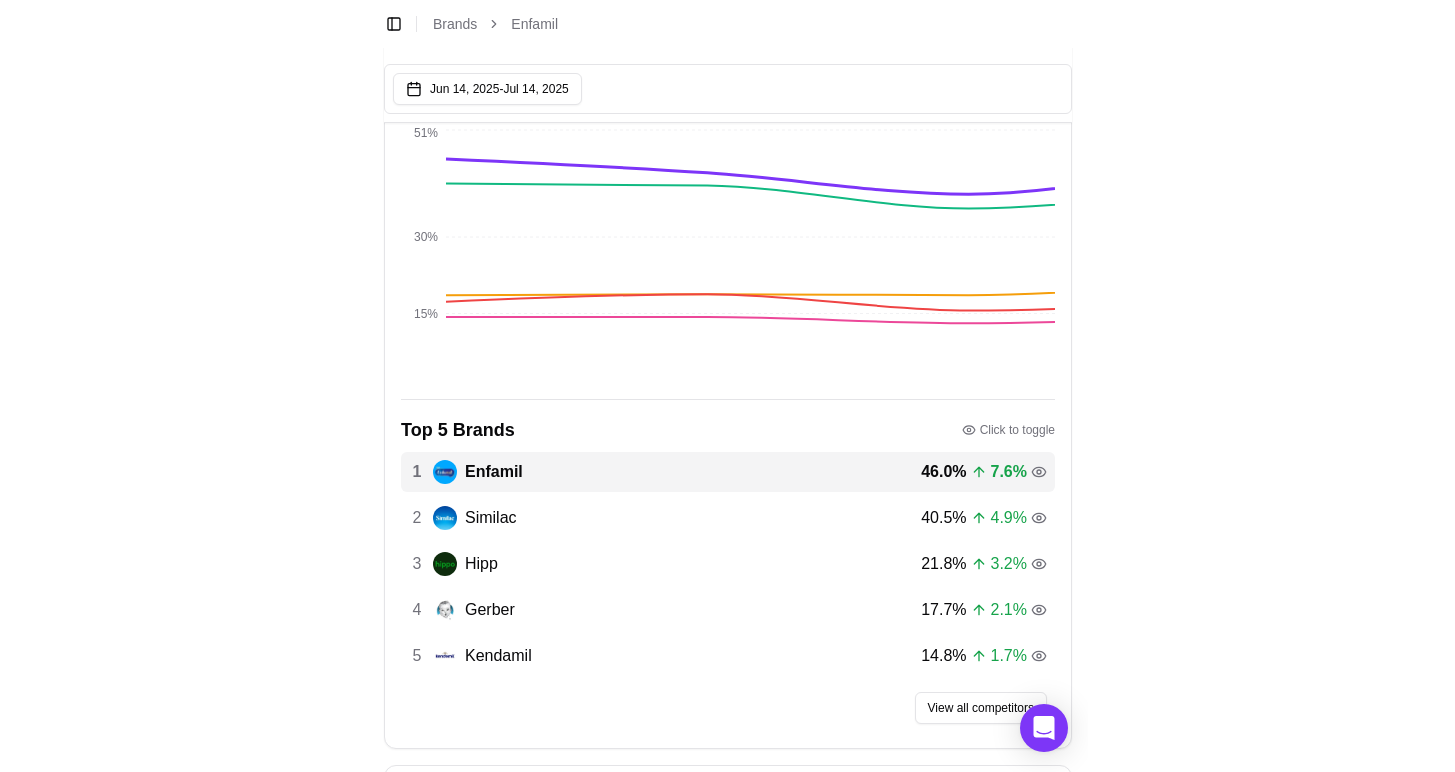 scroll, scrollTop: 346, scrollLeft: 0, axis: vertical 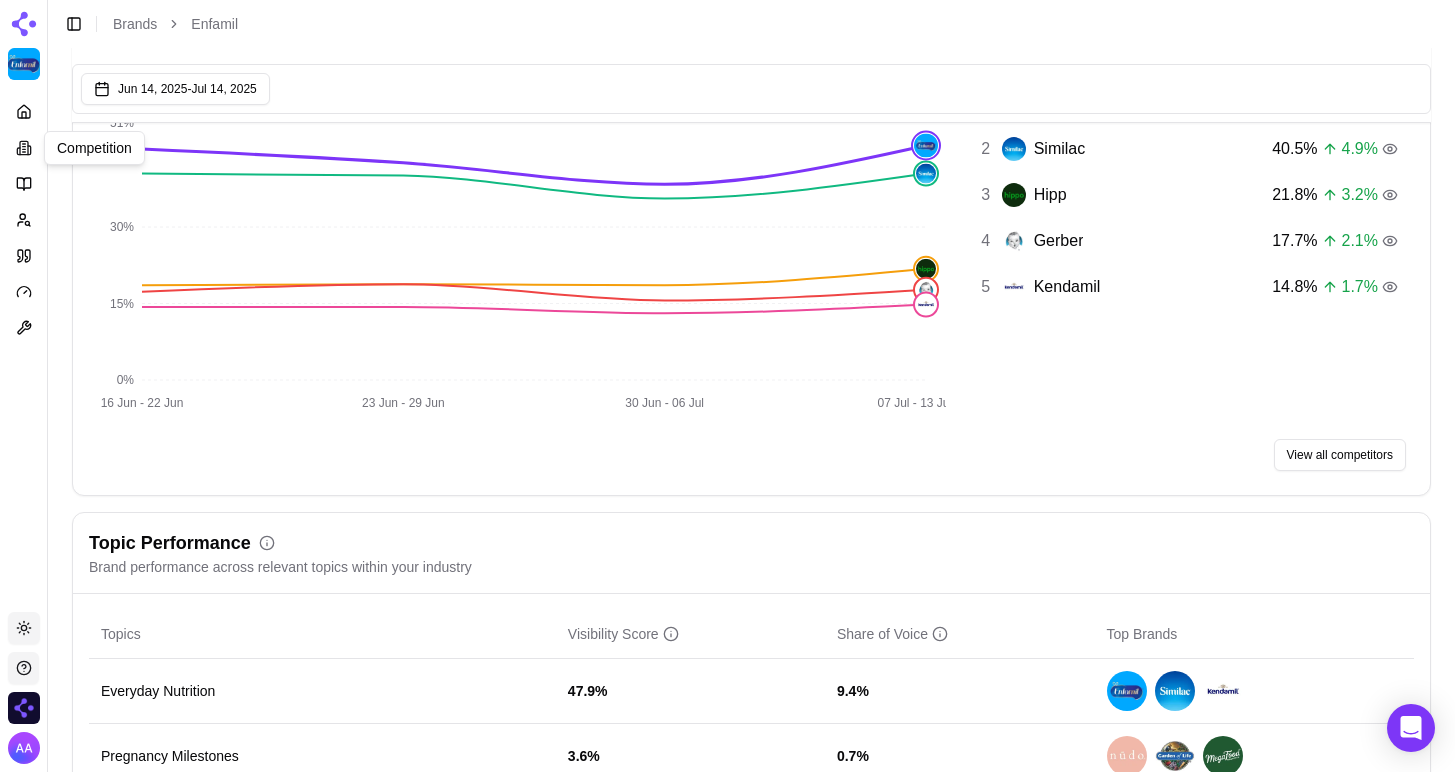 click 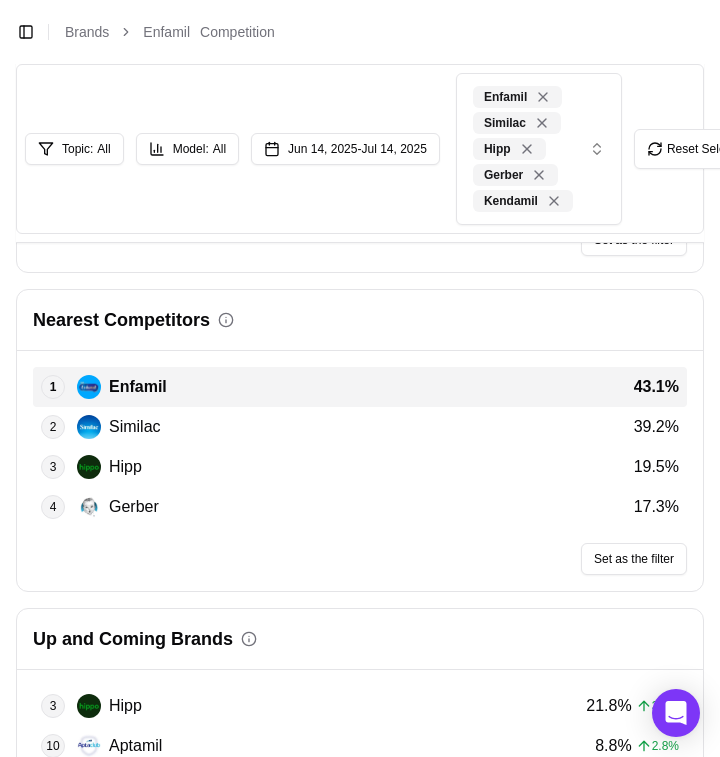 scroll, scrollTop: 0, scrollLeft: 0, axis: both 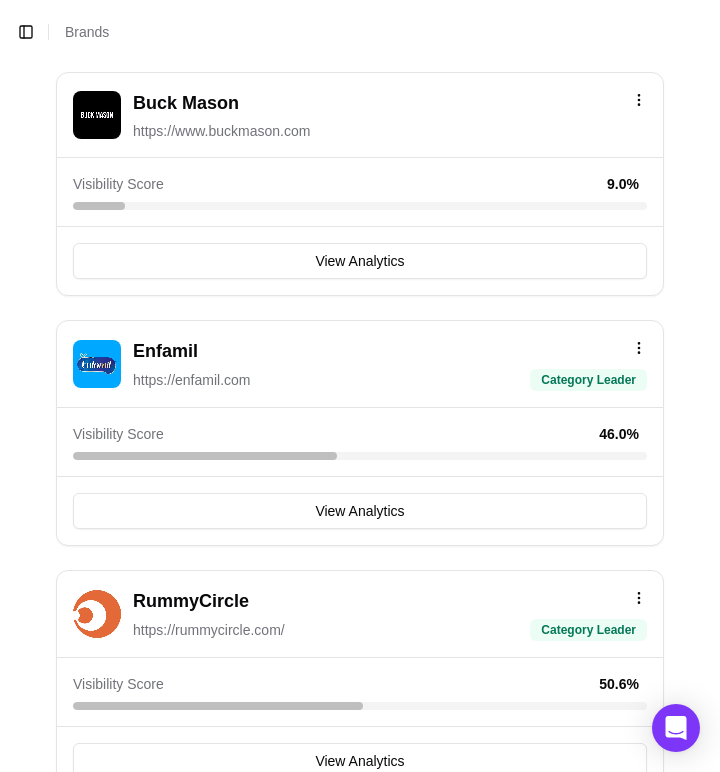 click at bounding box center [97, 614] 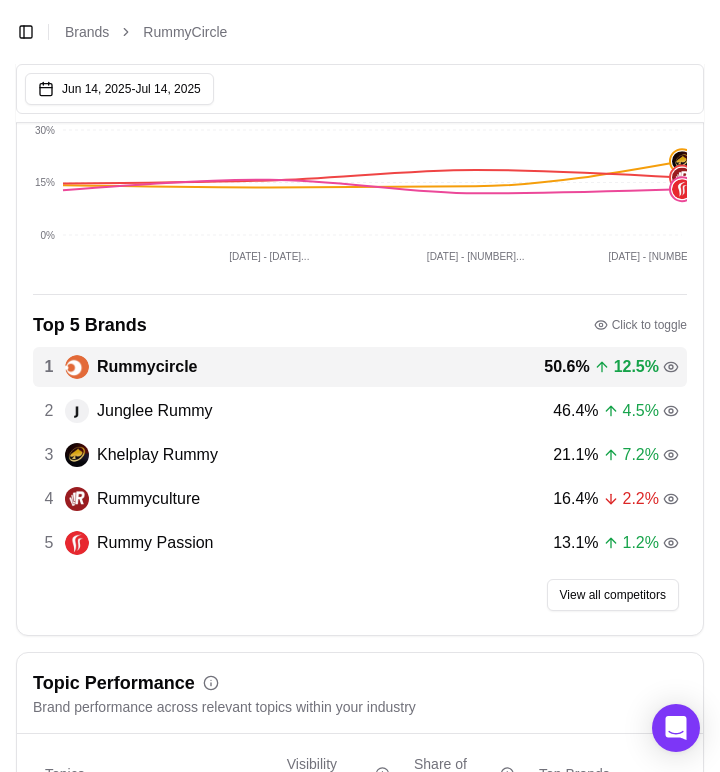 scroll, scrollTop: 488, scrollLeft: 0, axis: vertical 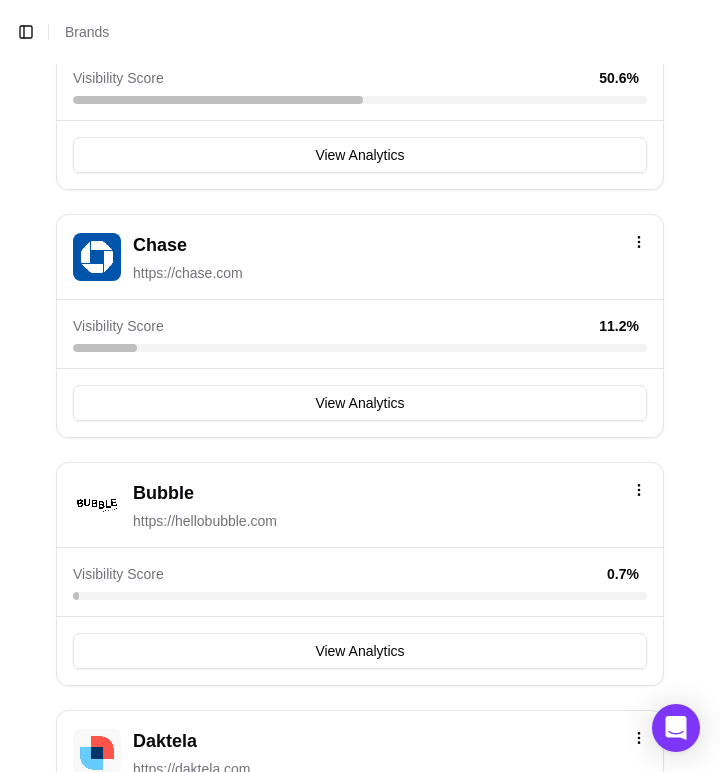 click at bounding box center (97, 257) 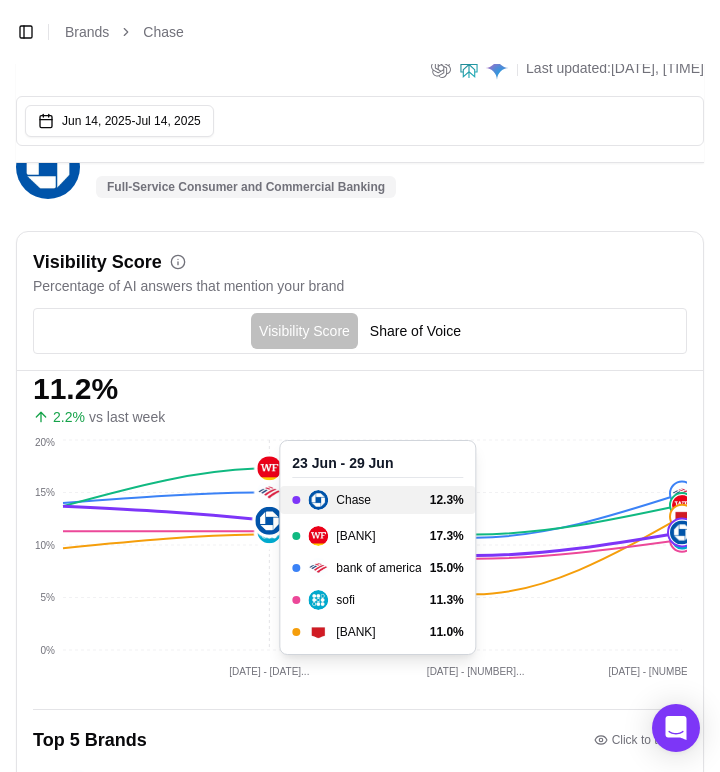scroll, scrollTop: 0, scrollLeft: 0, axis: both 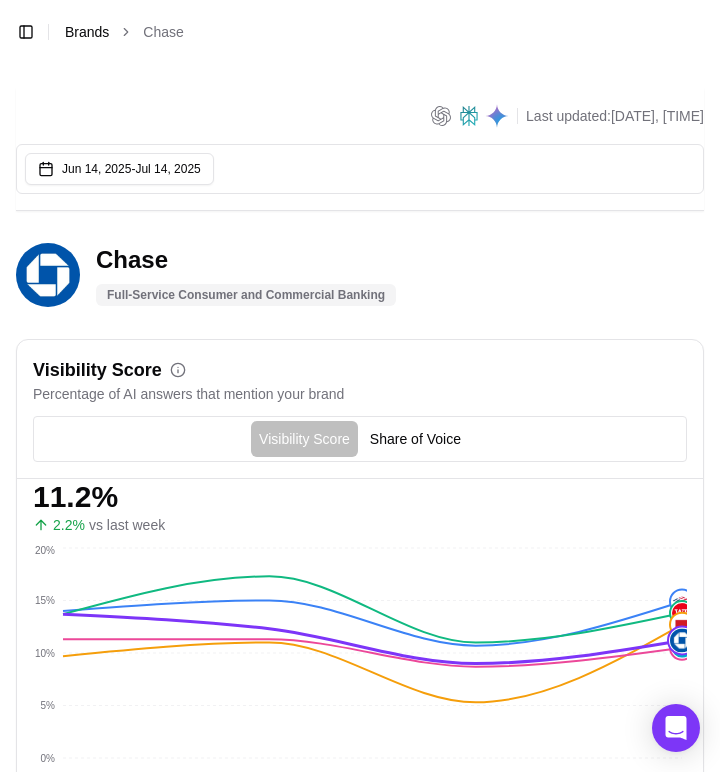 click on "Brands" at bounding box center (87, 32) 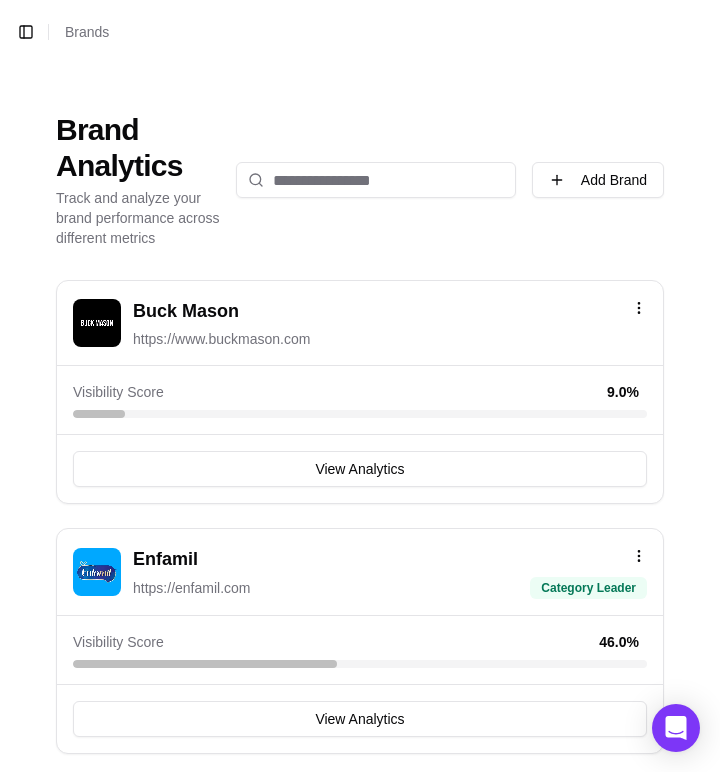 click at bounding box center (376, 180) 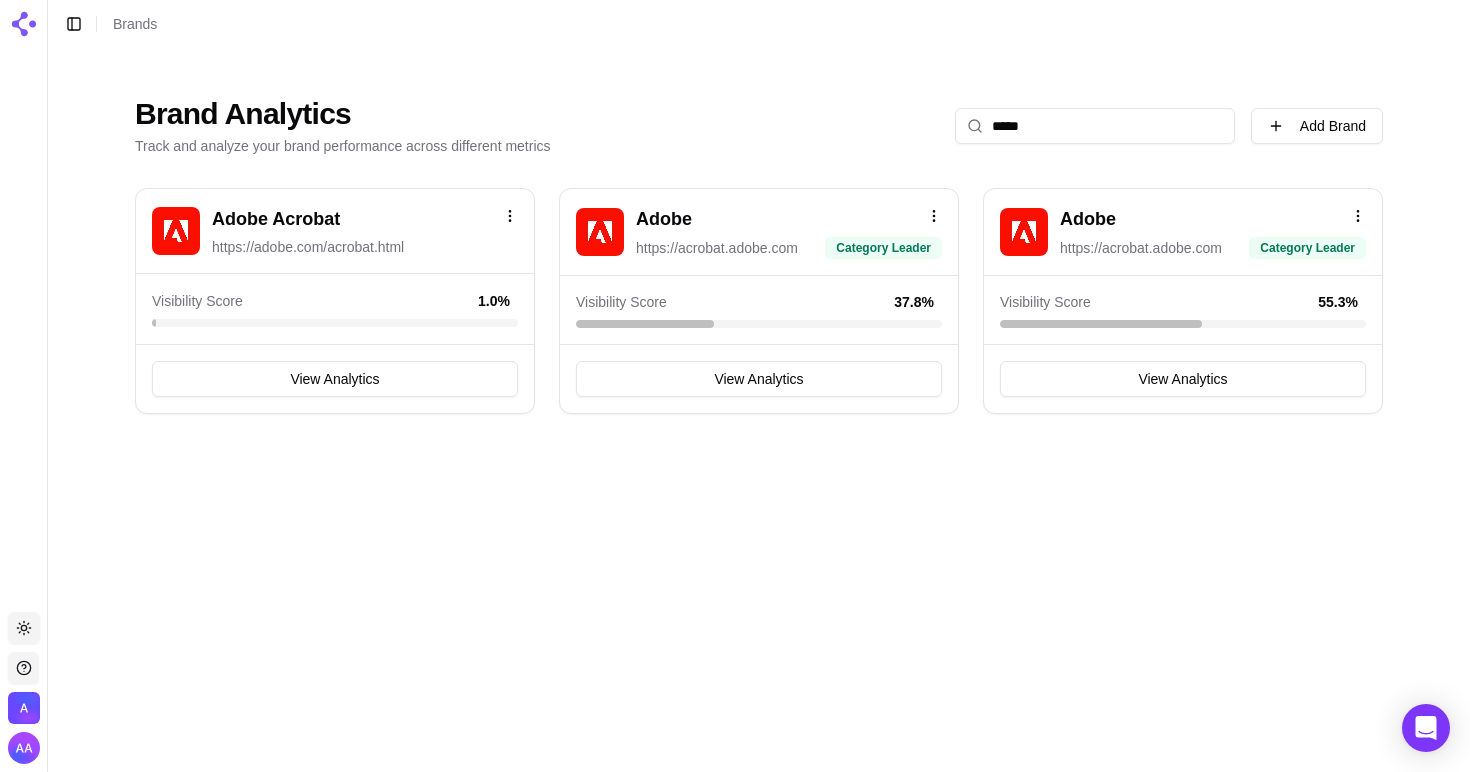 type on "*****" 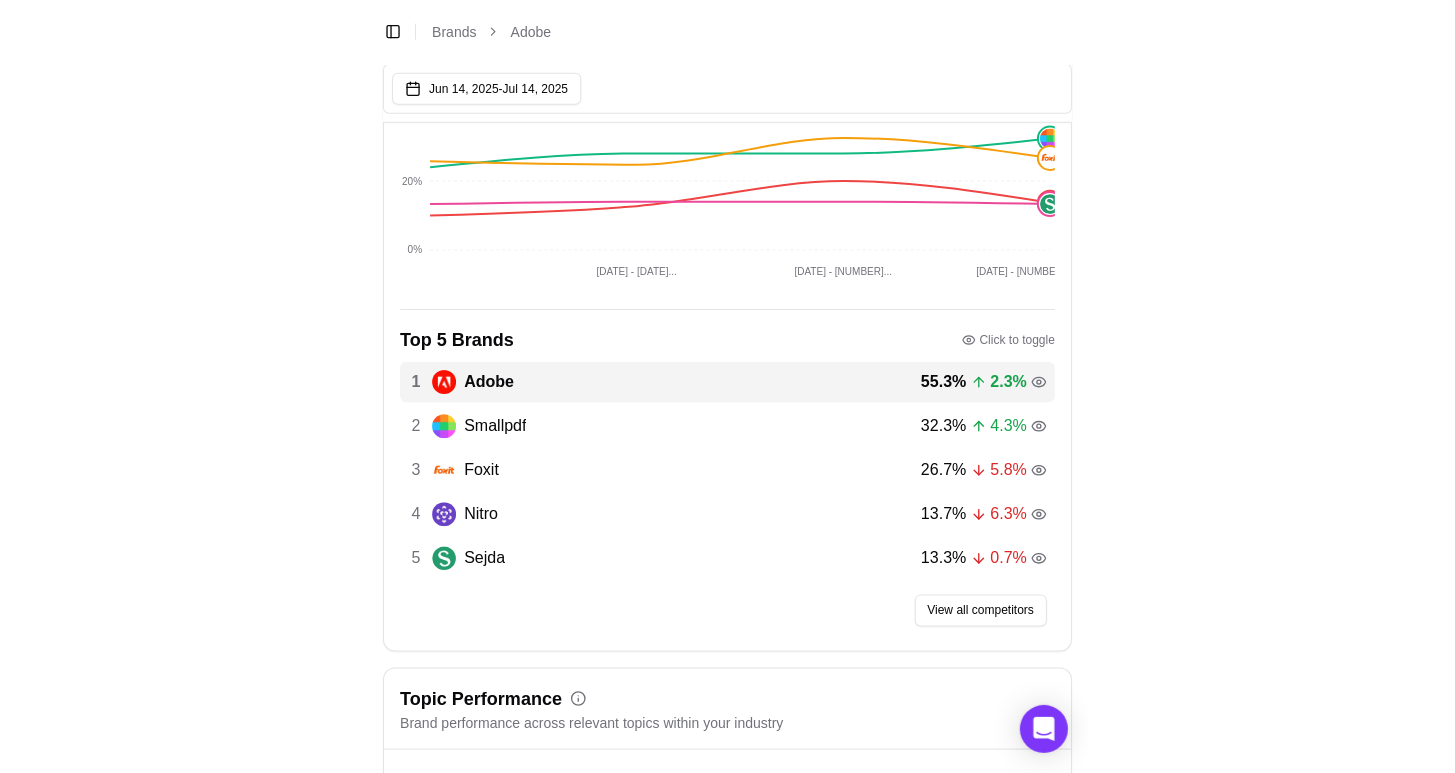 scroll, scrollTop: 479, scrollLeft: 0, axis: vertical 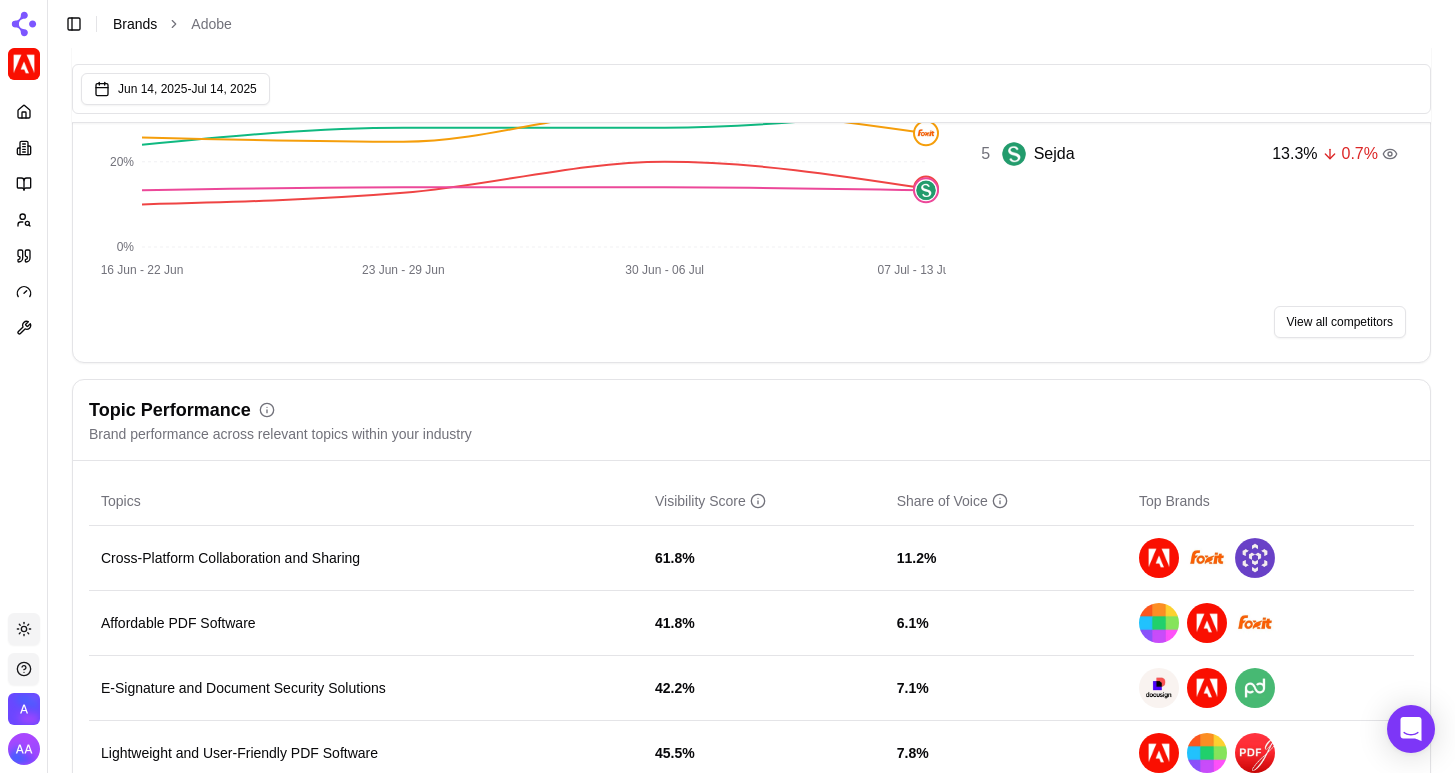 click on "Brands" at bounding box center [135, 24] 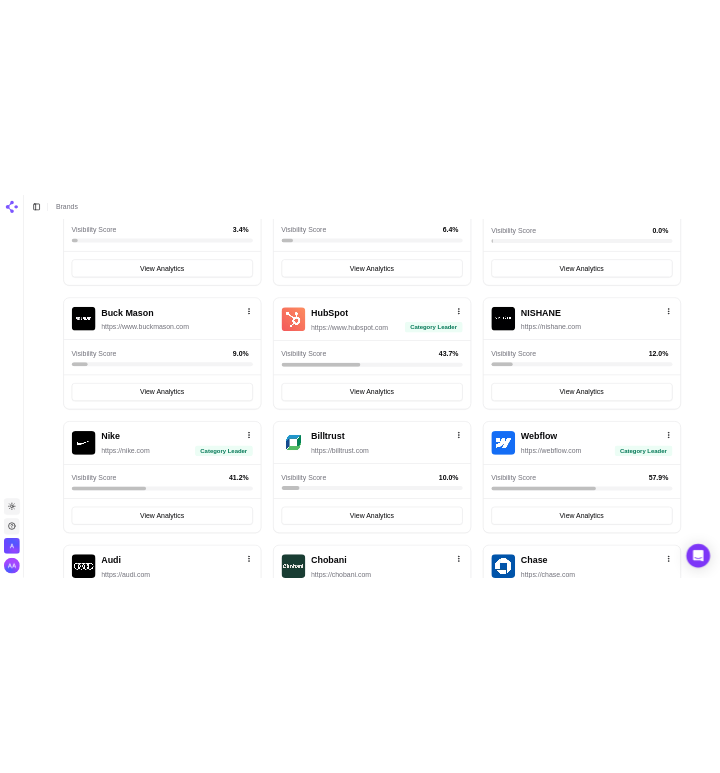 scroll, scrollTop: 0, scrollLeft: 0, axis: both 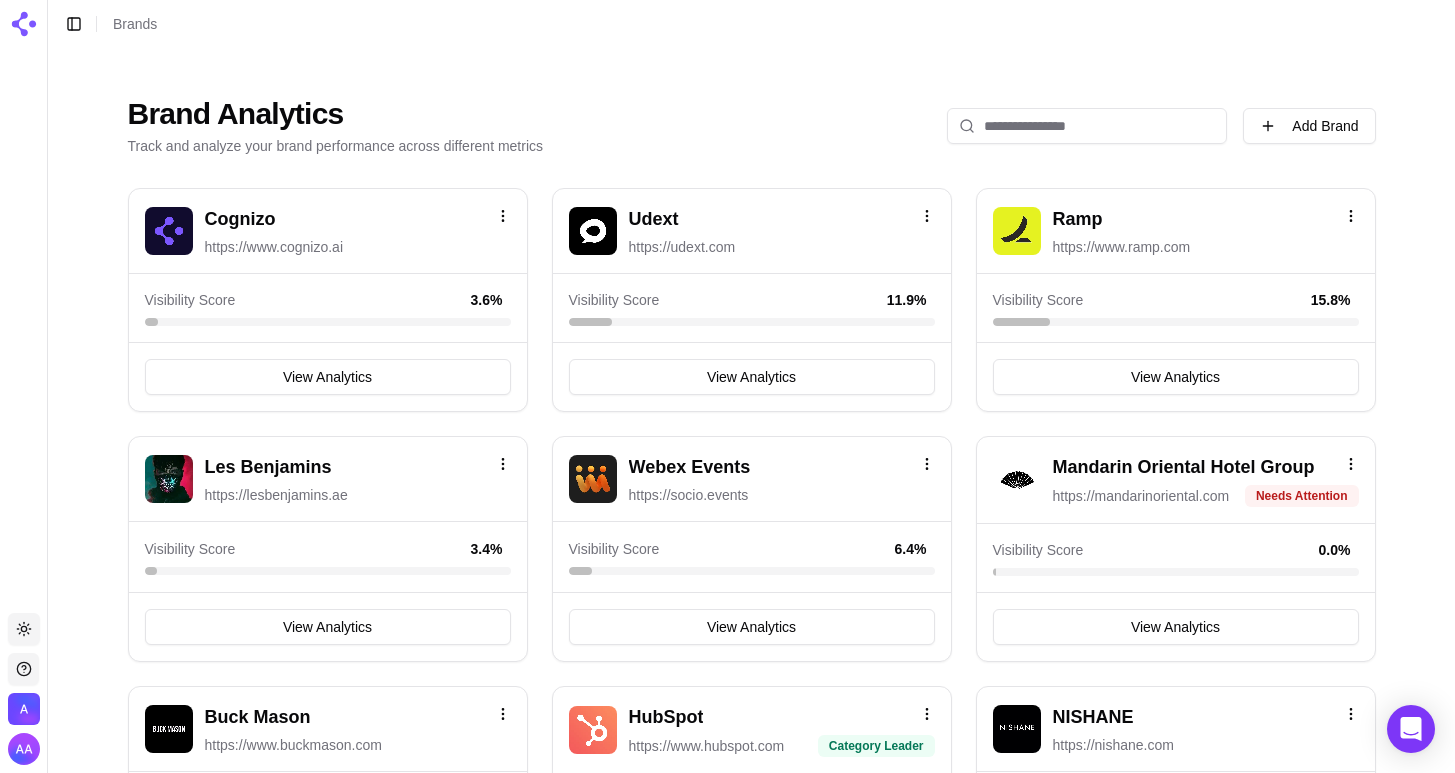 click at bounding box center [1087, 126] 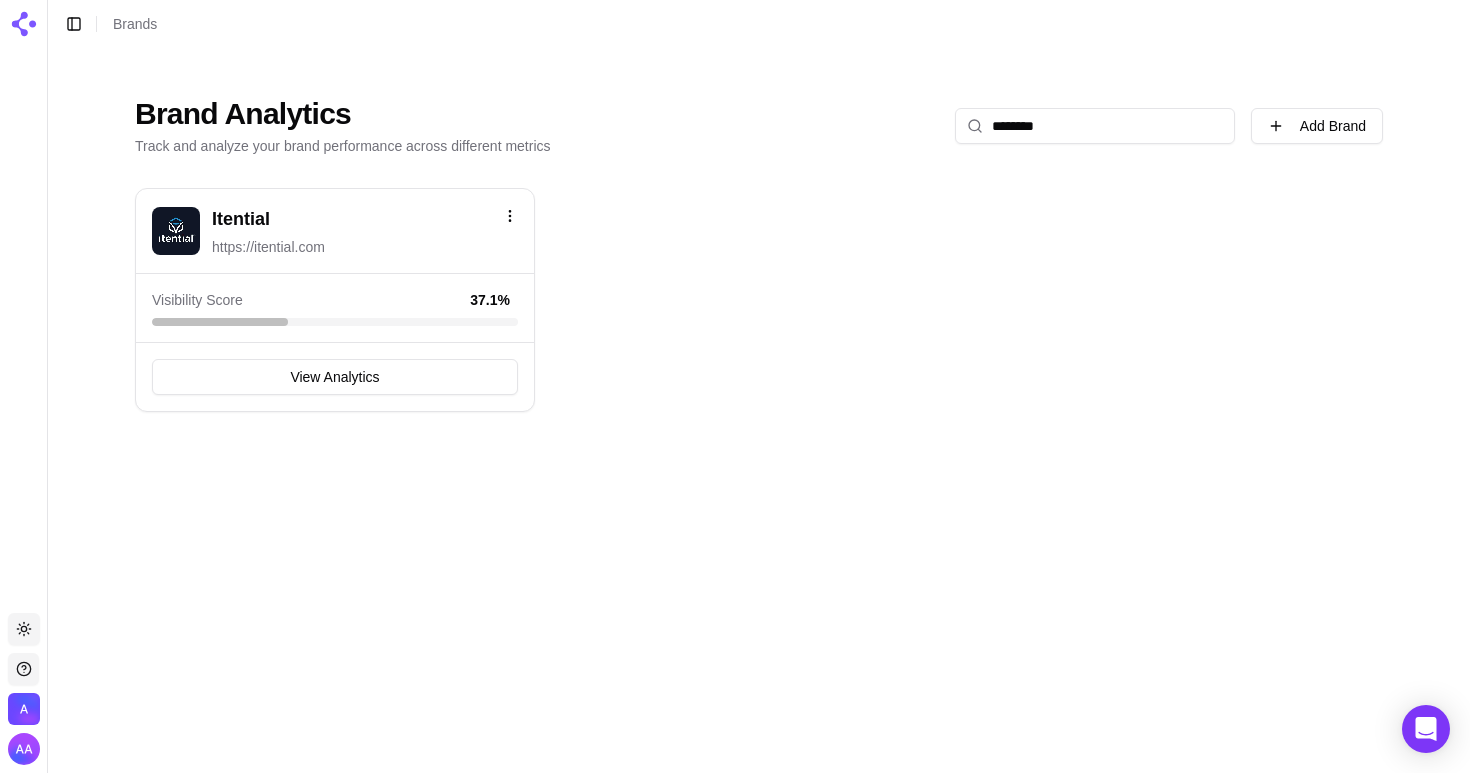 type on "********" 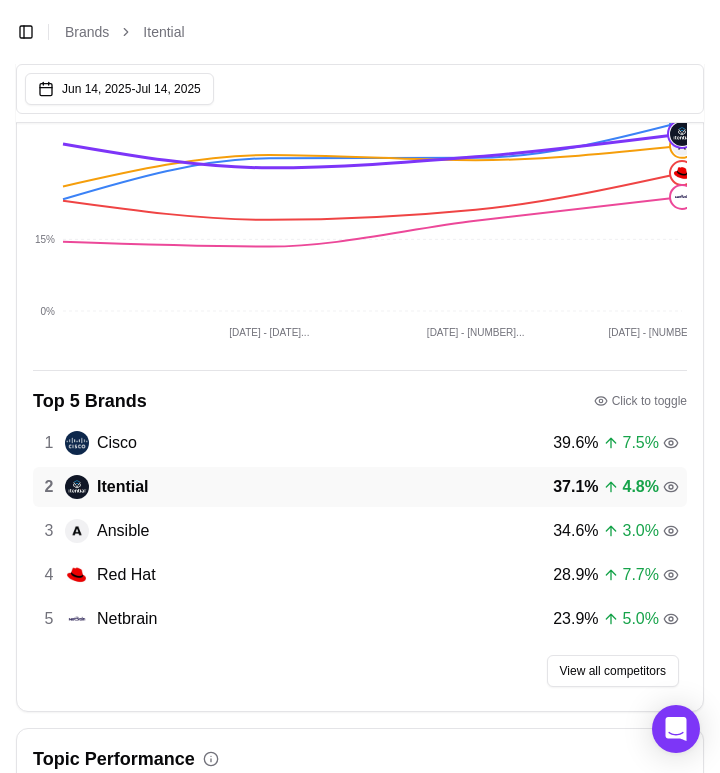 scroll, scrollTop: 0, scrollLeft: 0, axis: both 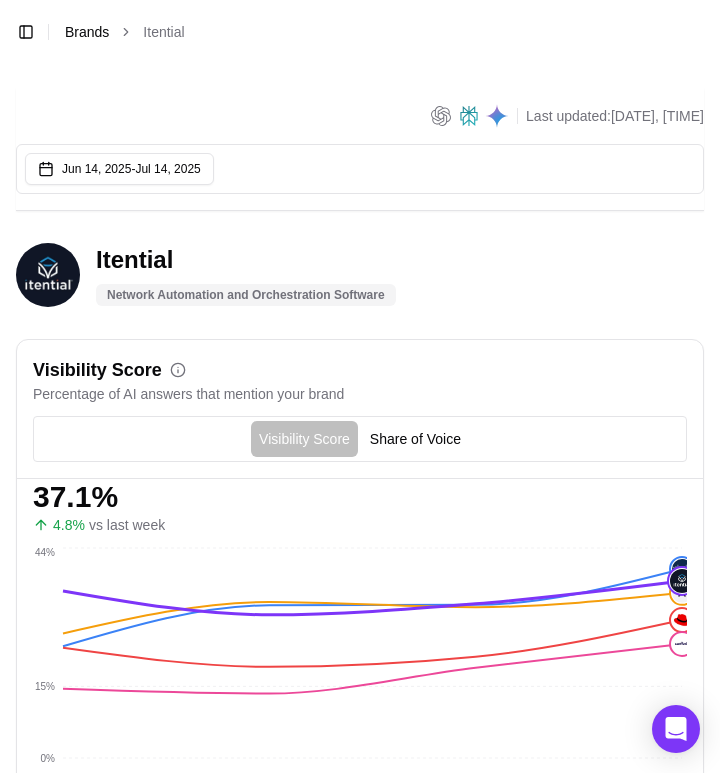click on "Brands" at bounding box center [87, 32] 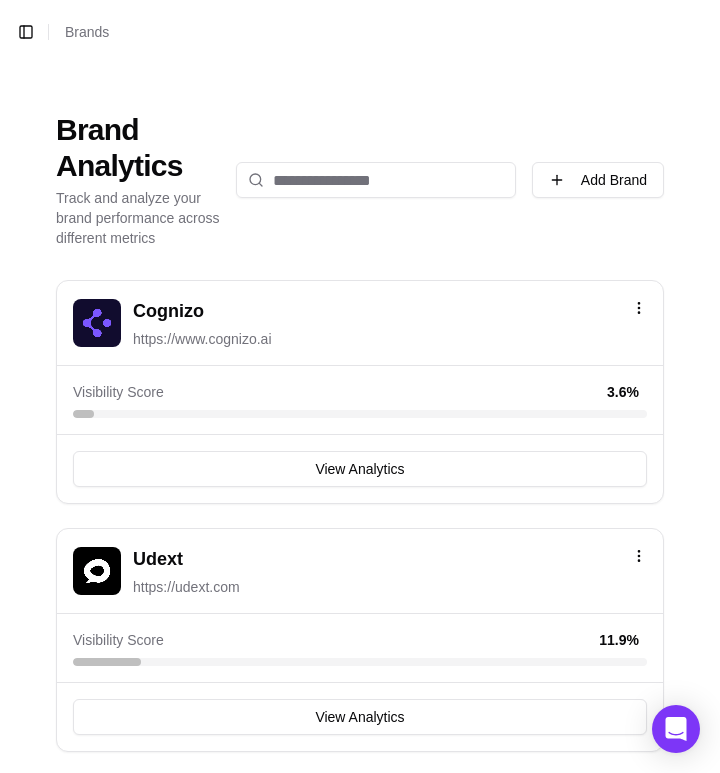 click at bounding box center [376, 180] 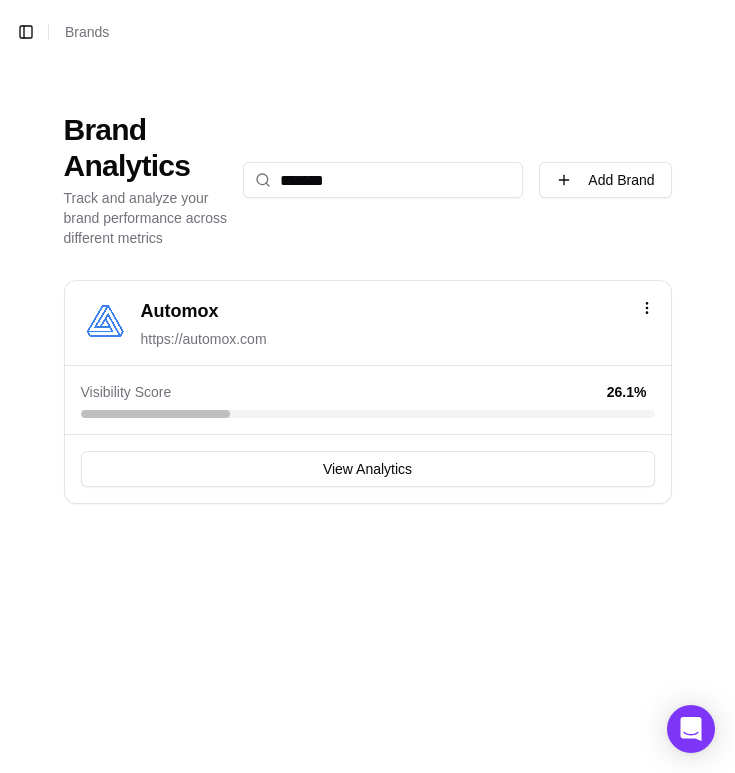 type on "*******" 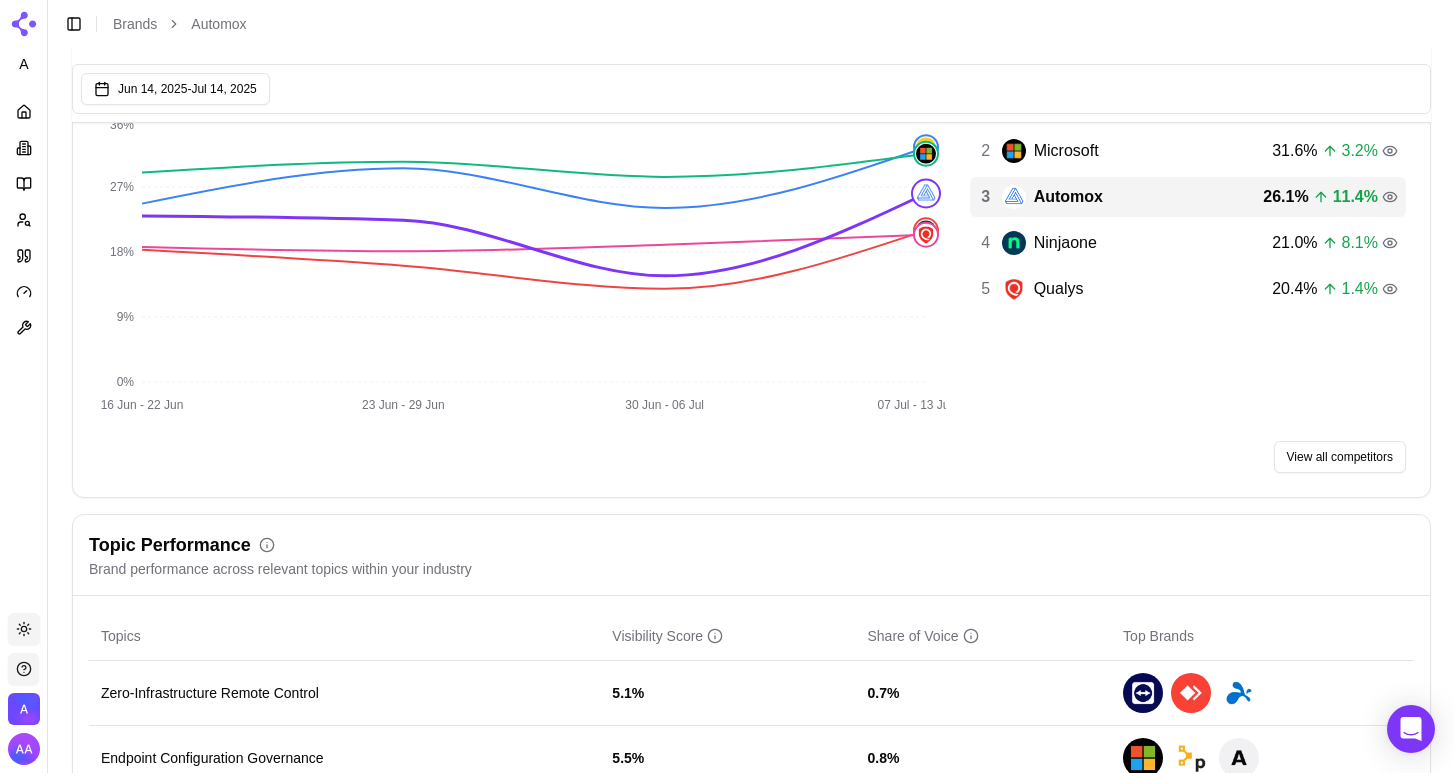 scroll, scrollTop: 342, scrollLeft: 0, axis: vertical 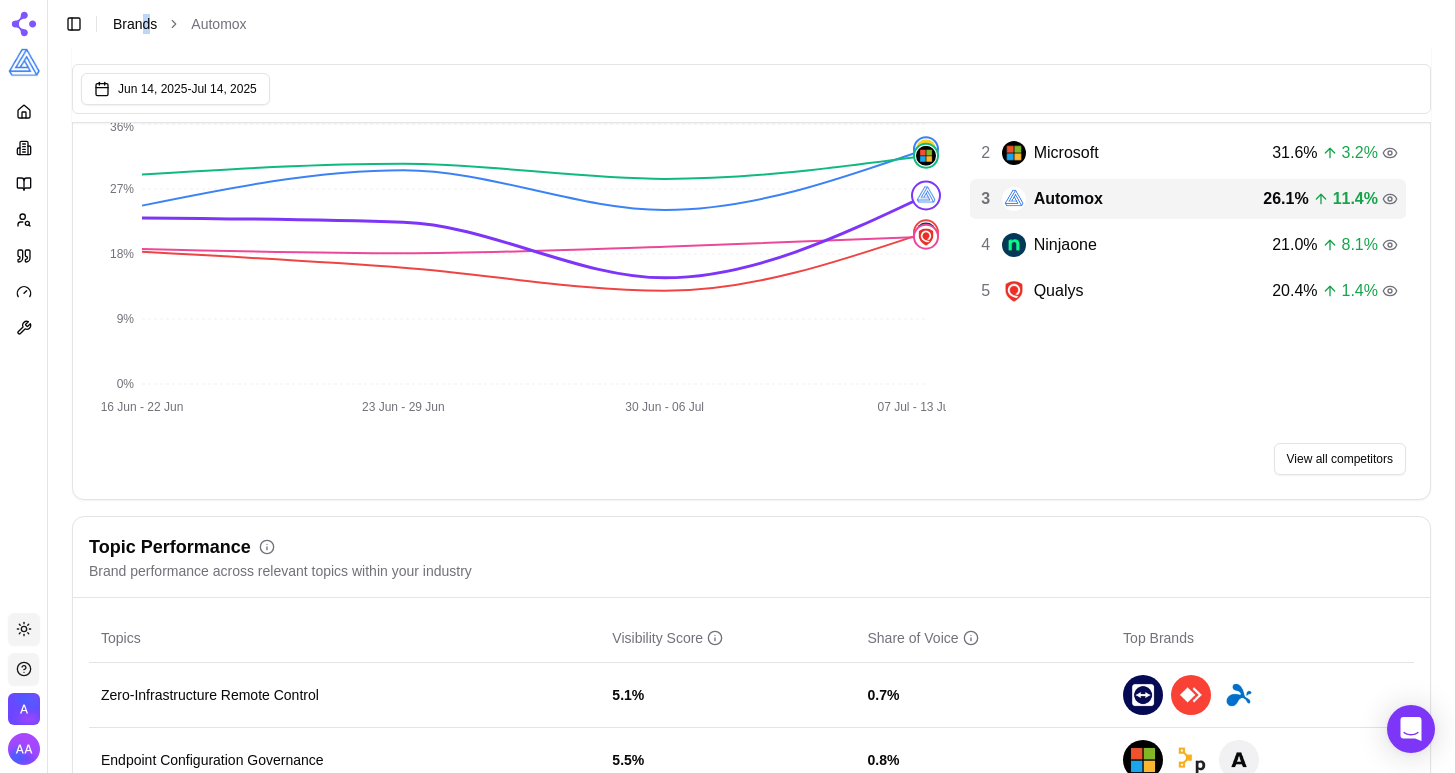 click on "Brands" at bounding box center [135, 24] 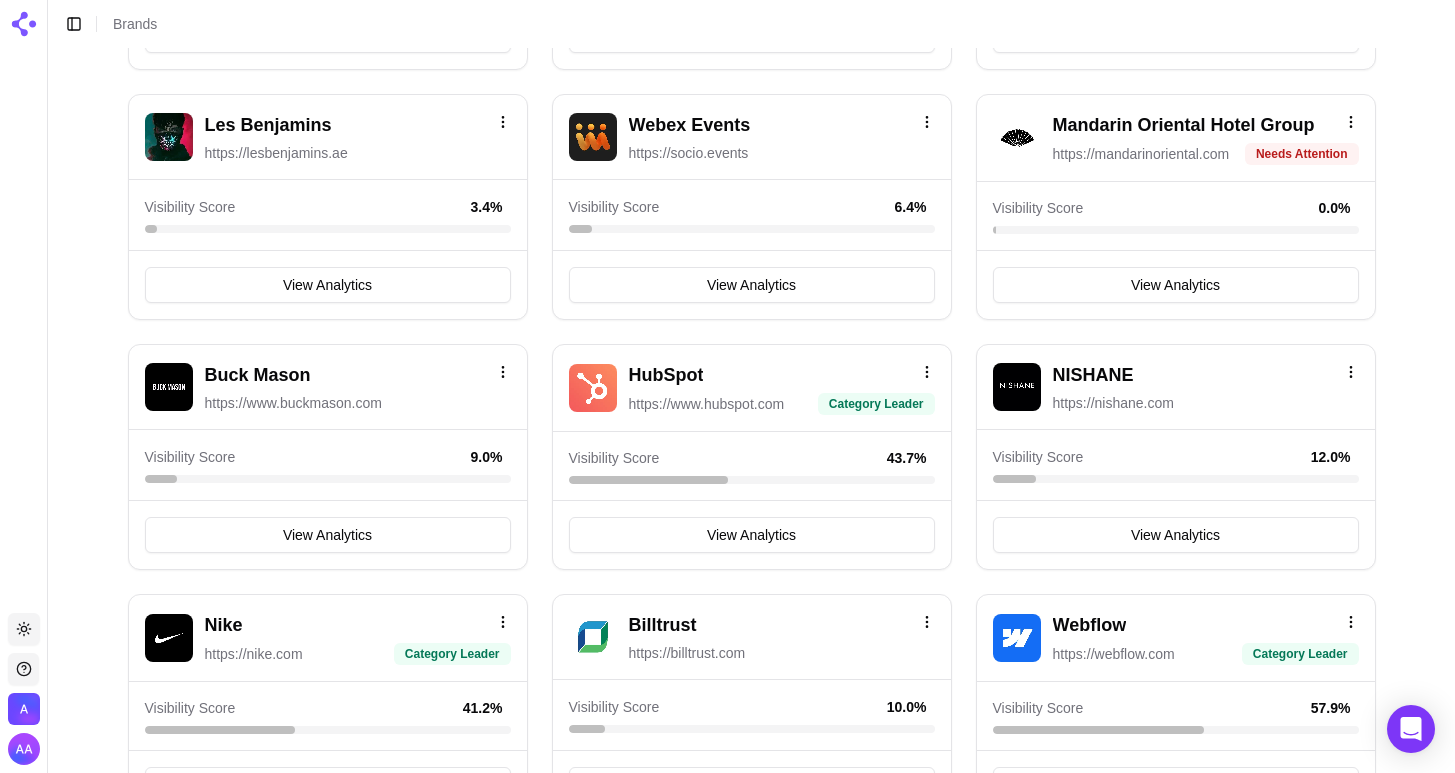 click at bounding box center [1087, -216] 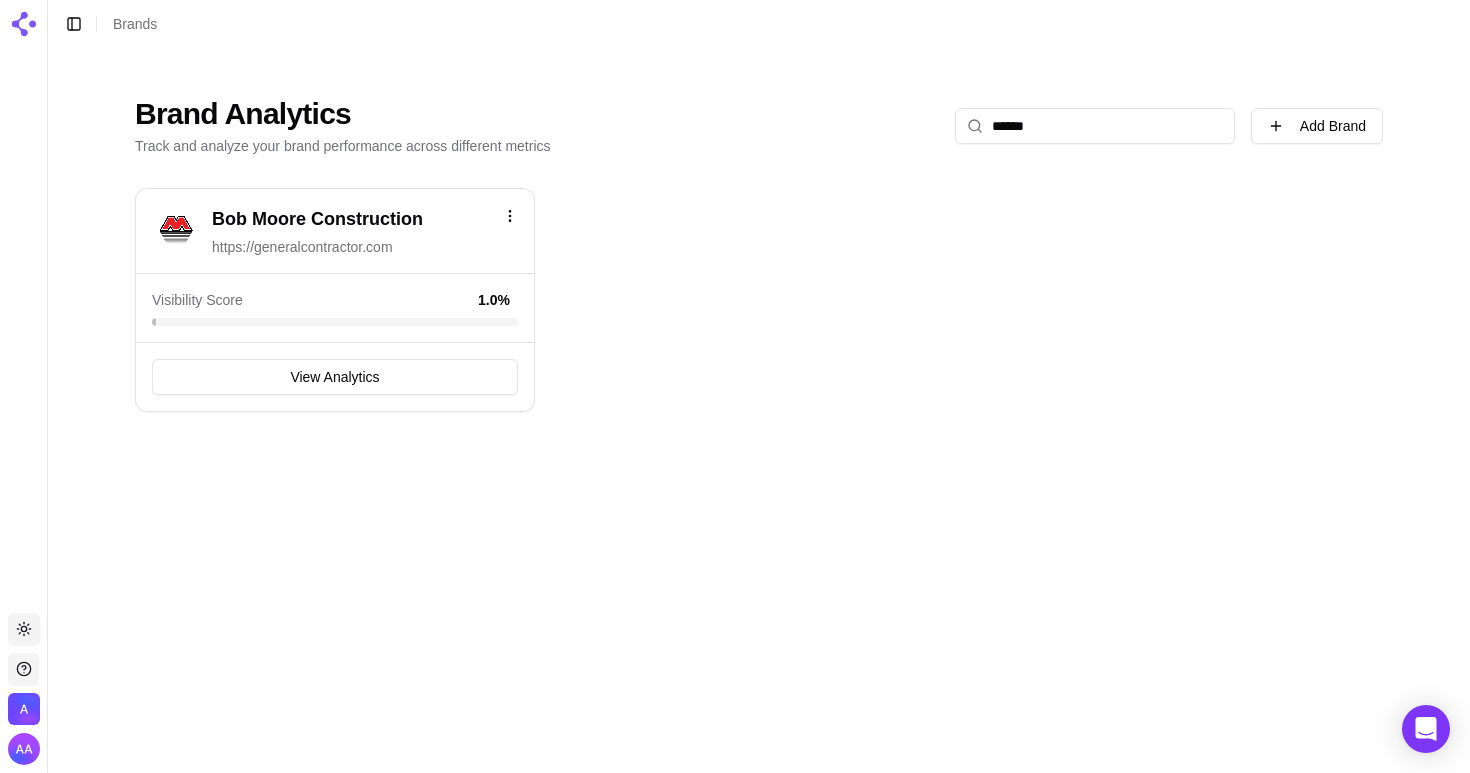 type on "******" 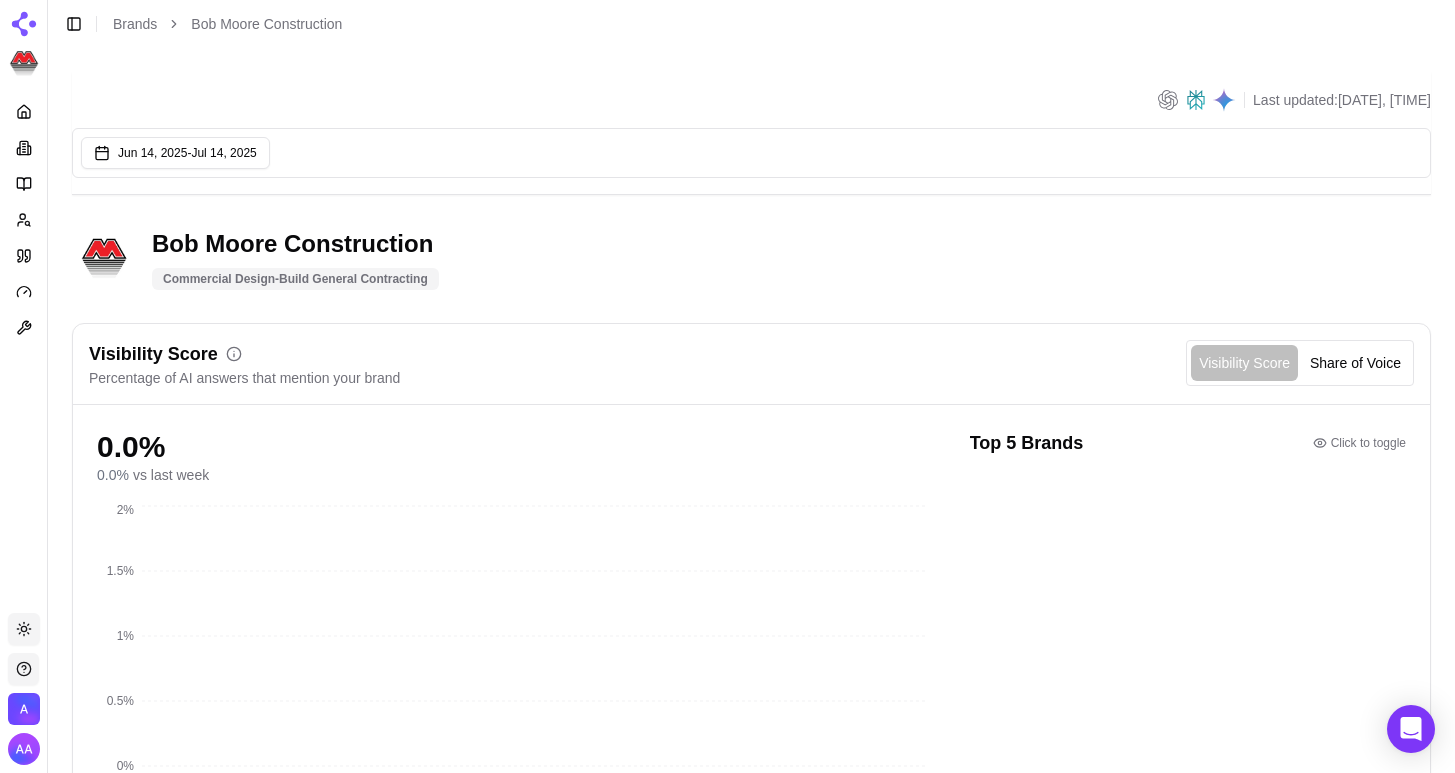 click 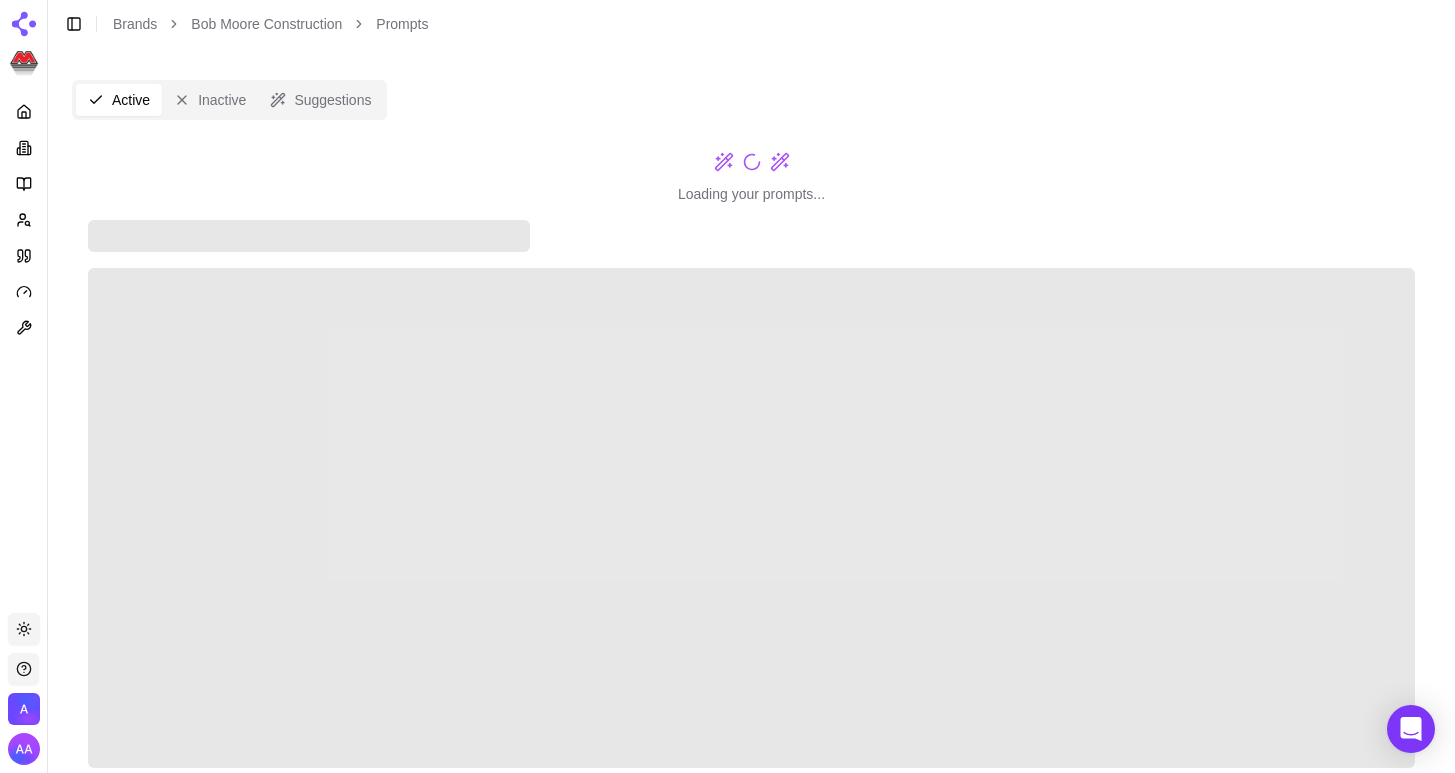scroll, scrollTop: 67, scrollLeft: 0, axis: vertical 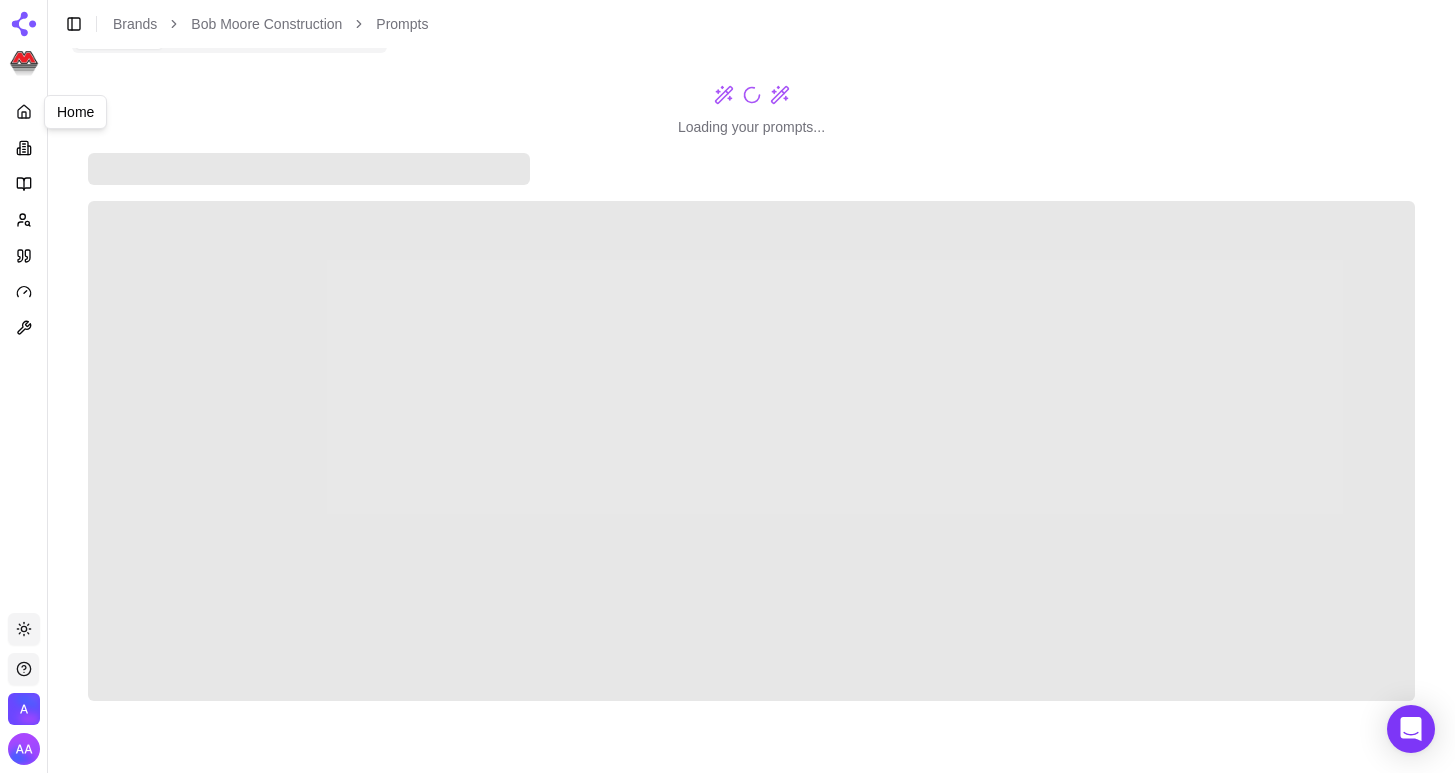 click 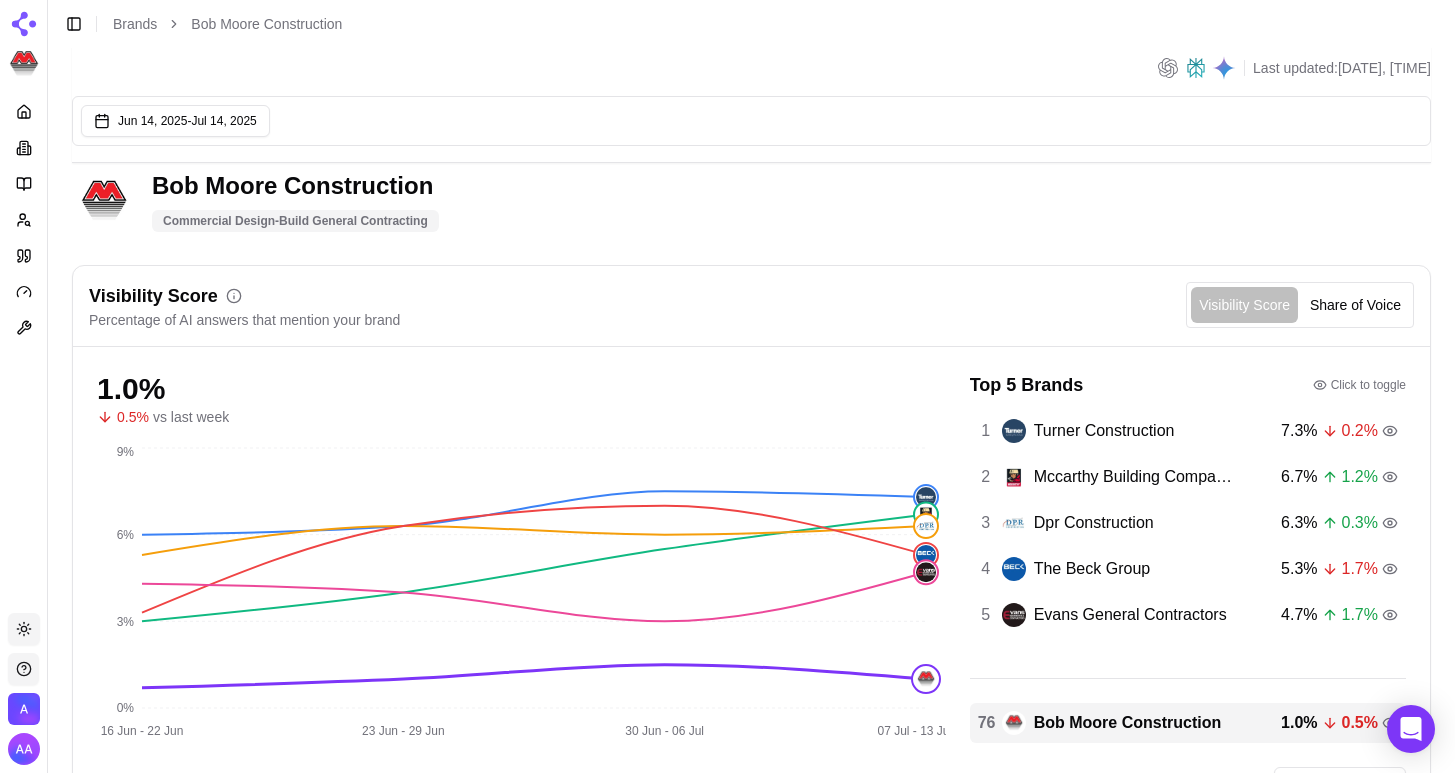 scroll, scrollTop: 27, scrollLeft: 0, axis: vertical 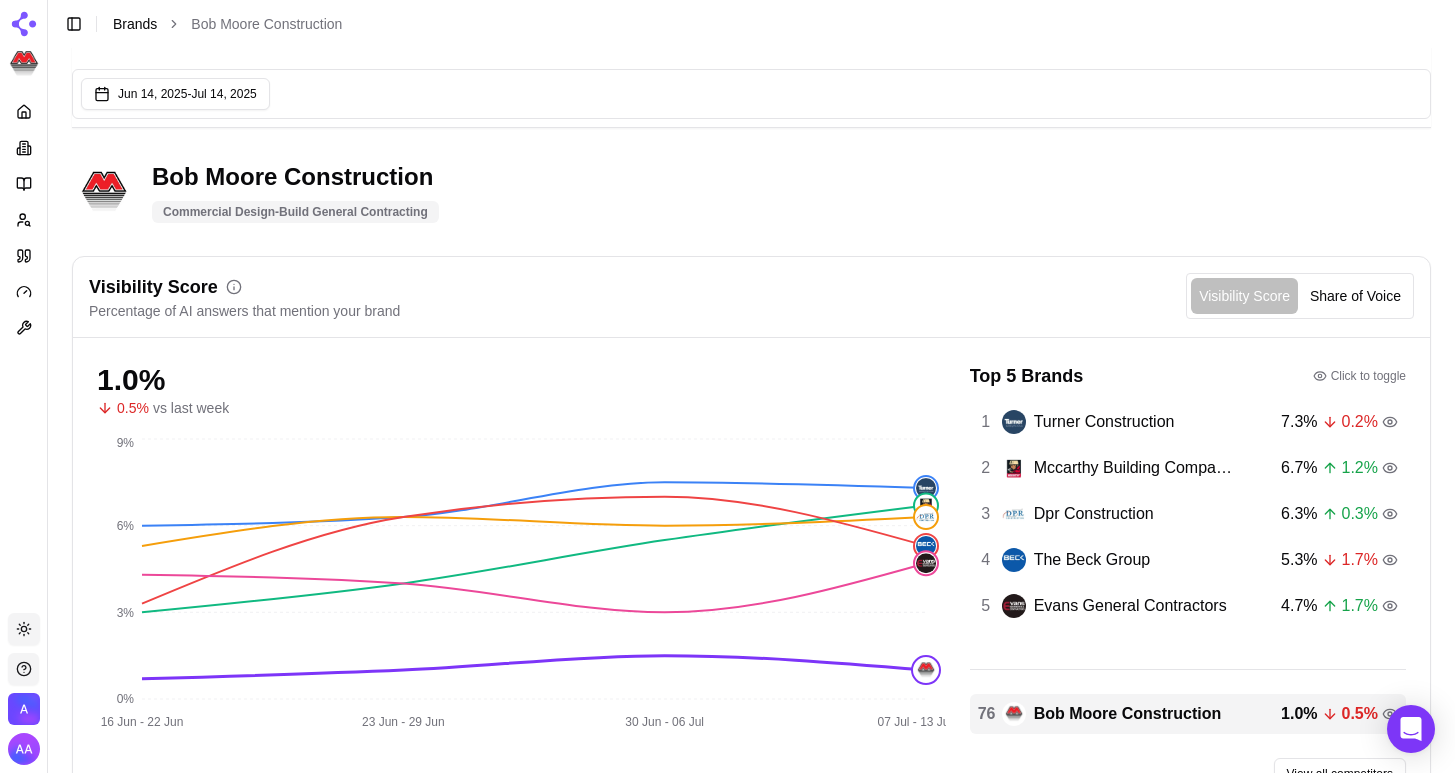 click on "Brands" at bounding box center (135, 24) 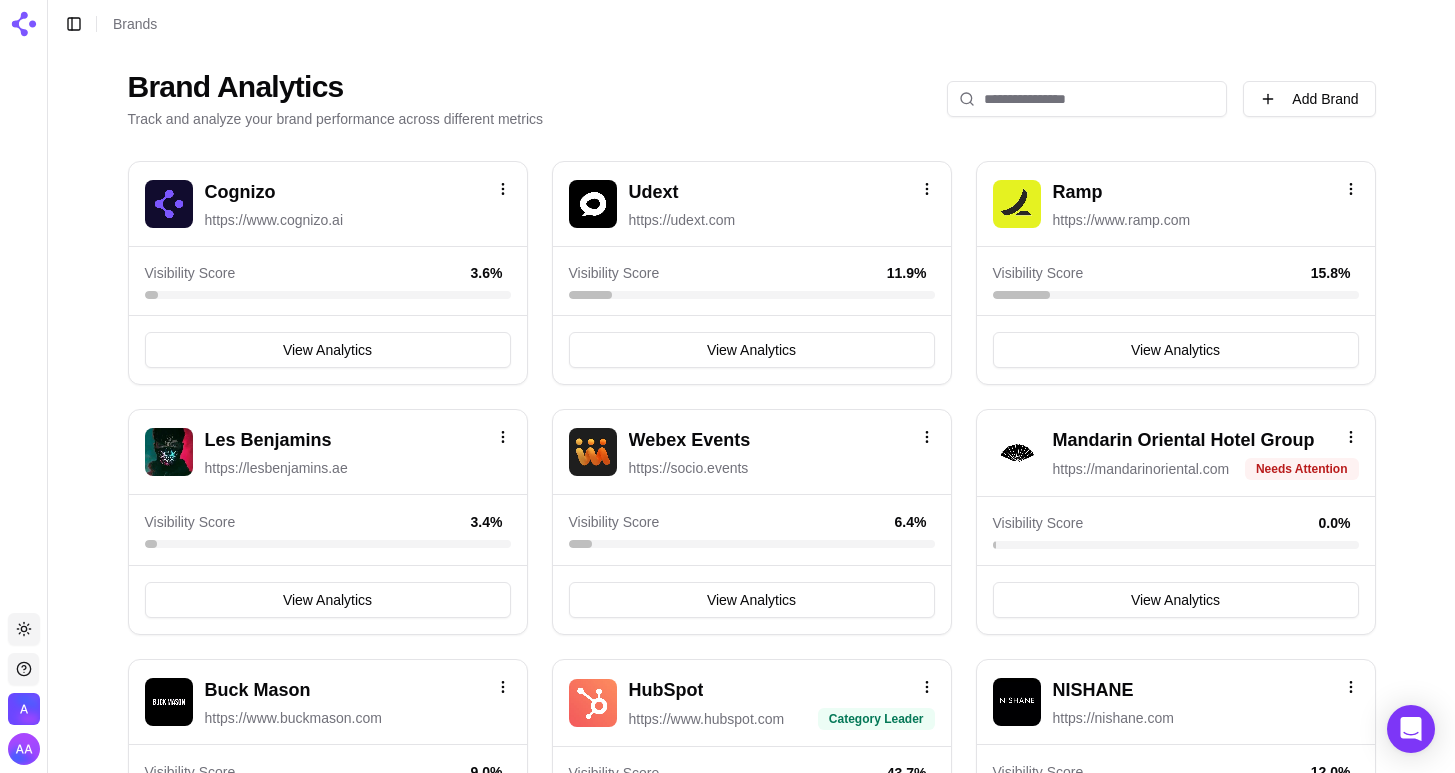 scroll, scrollTop: 0, scrollLeft: 0, axis: both 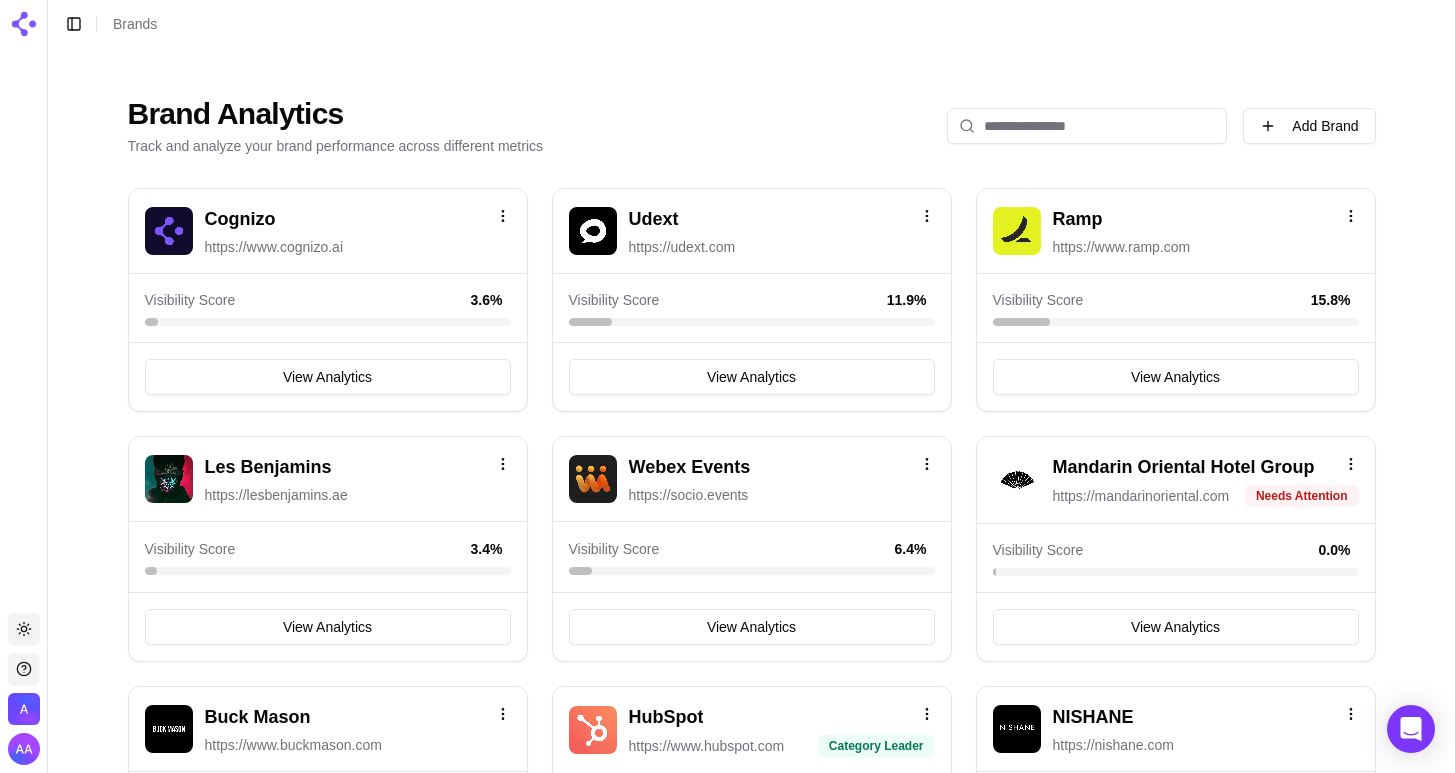 click at bounding box center (1087, 126) 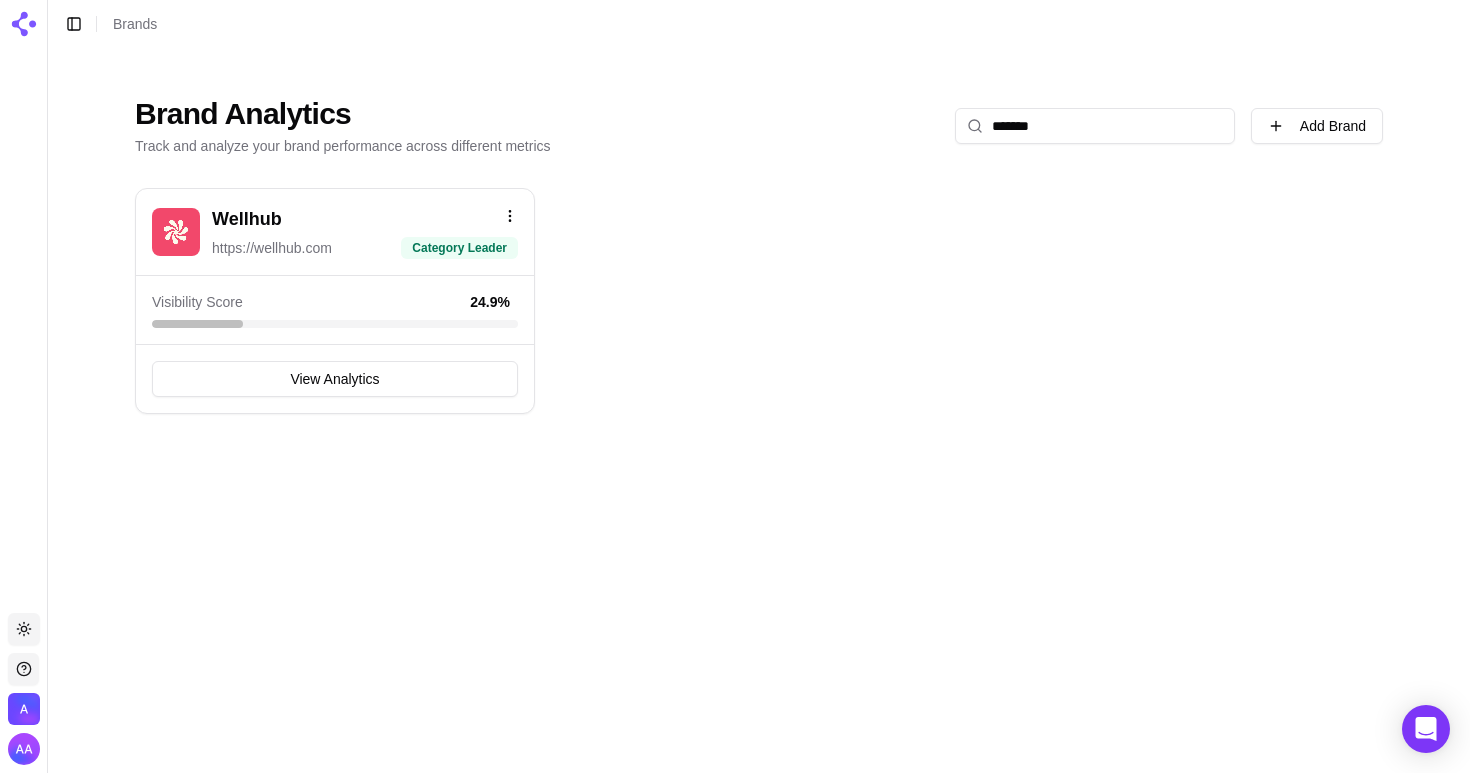 type on "*******" 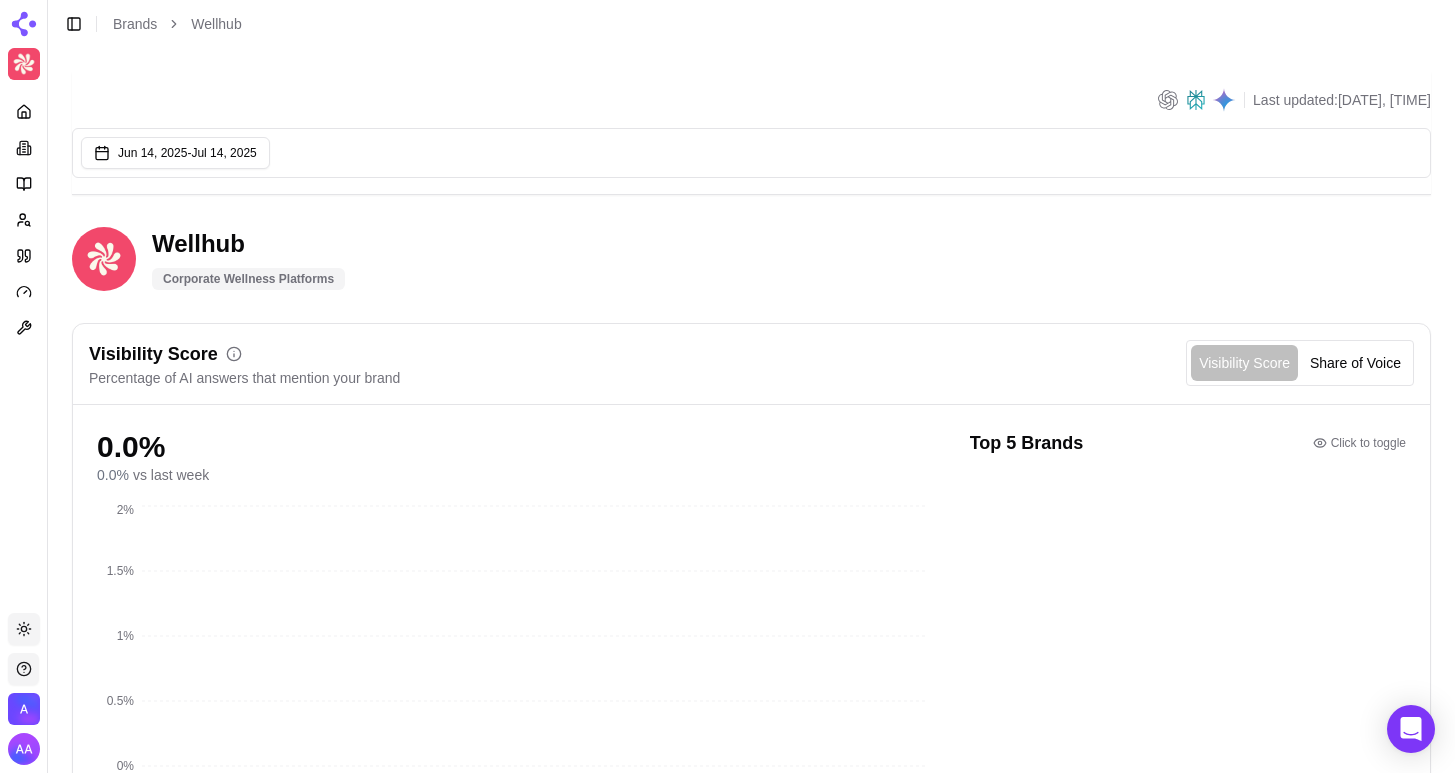 click 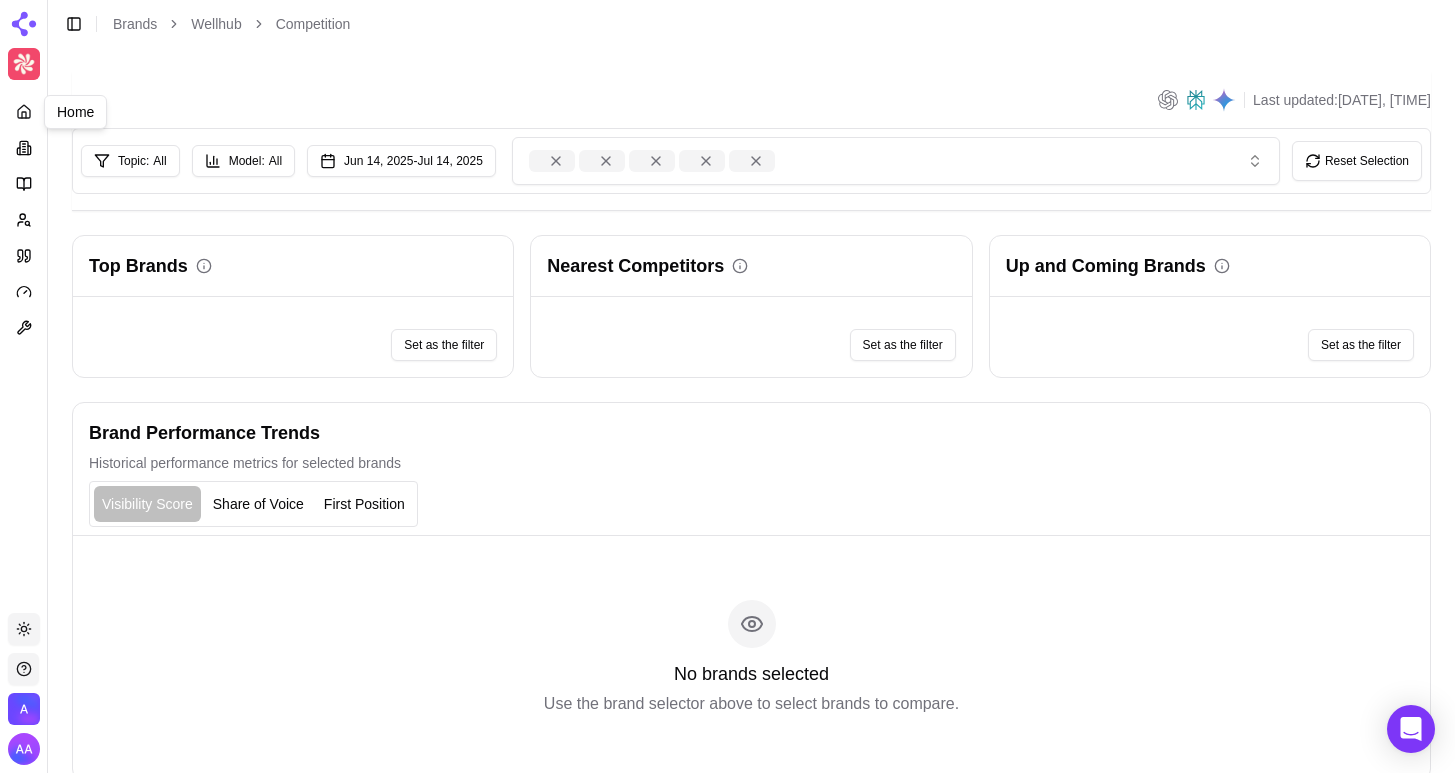 click 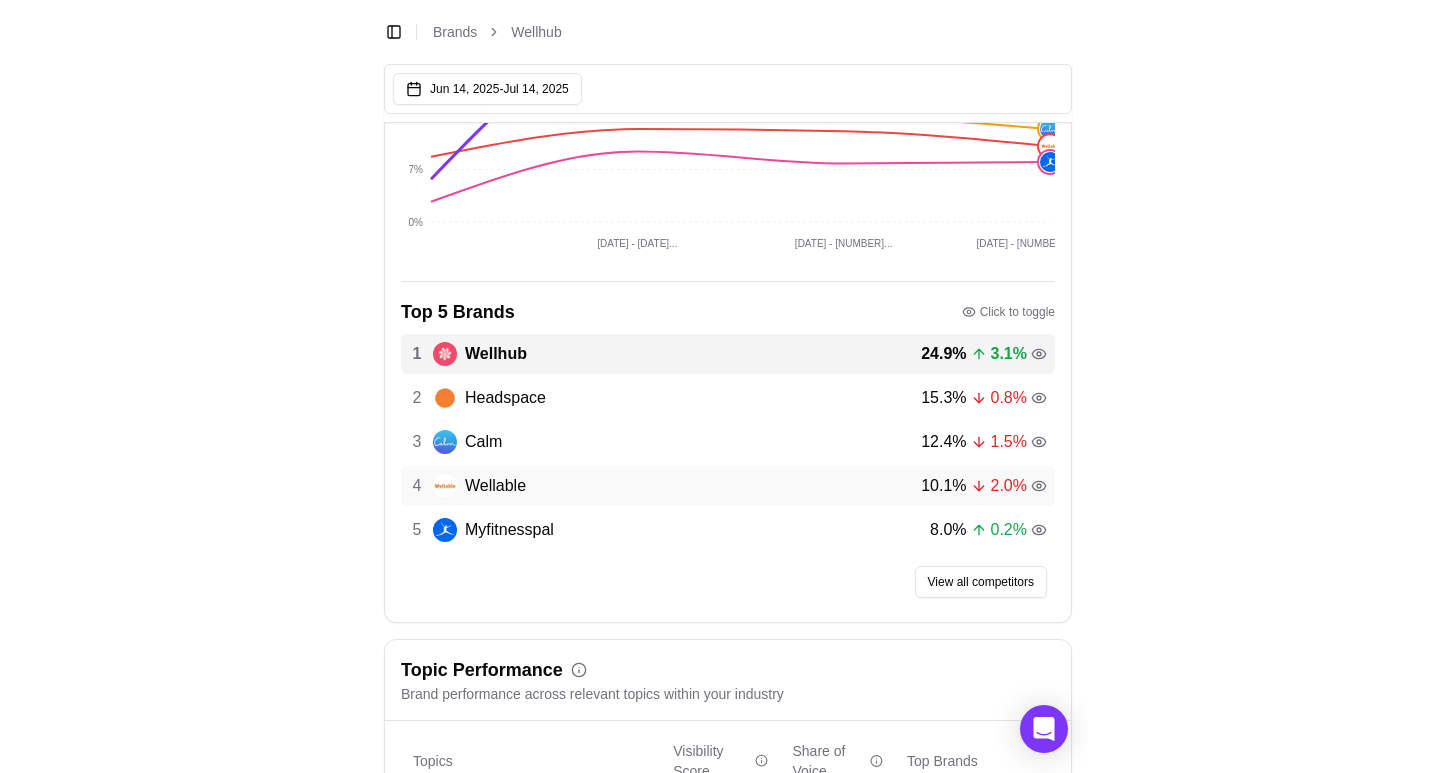 scroll, scrollTop: 524, scrollLeft: 0, axis: vertical 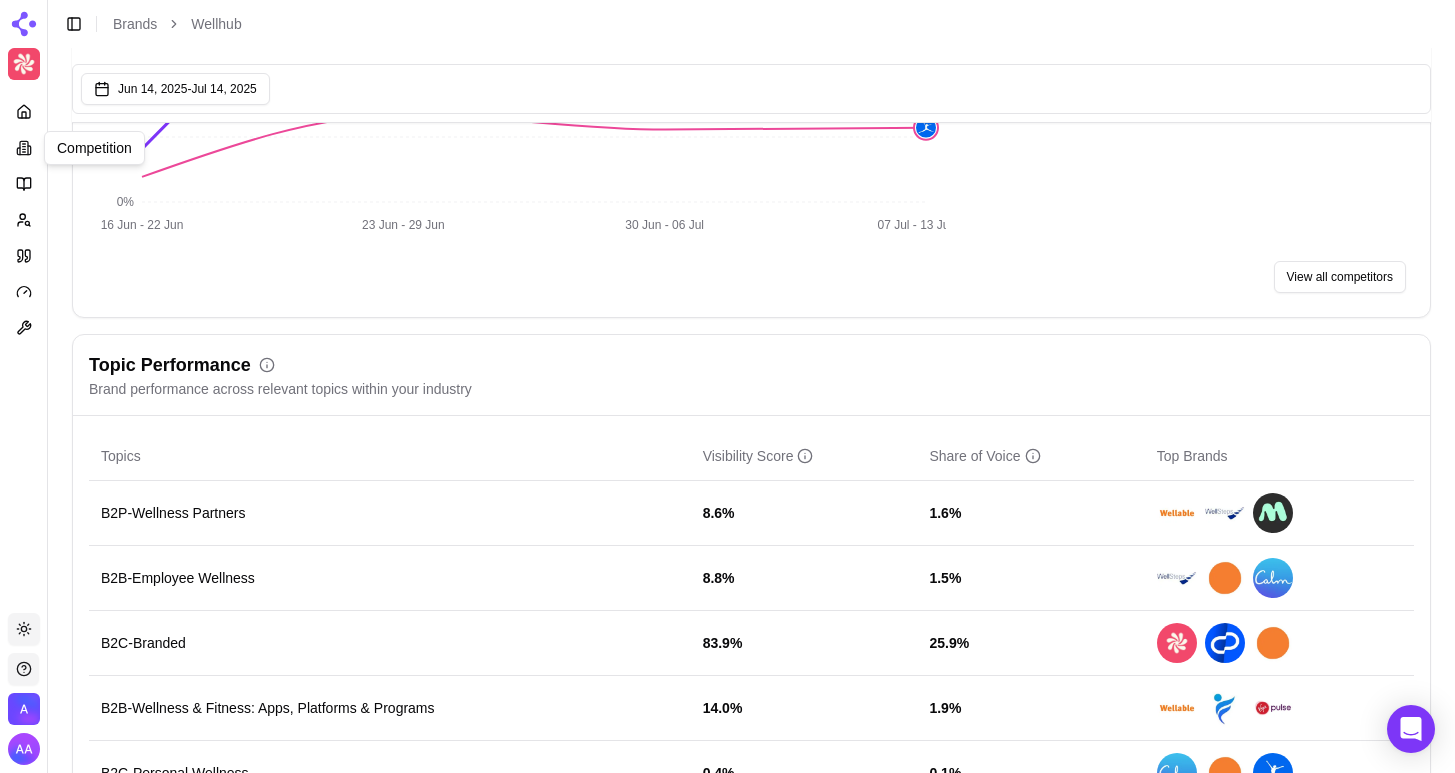 click 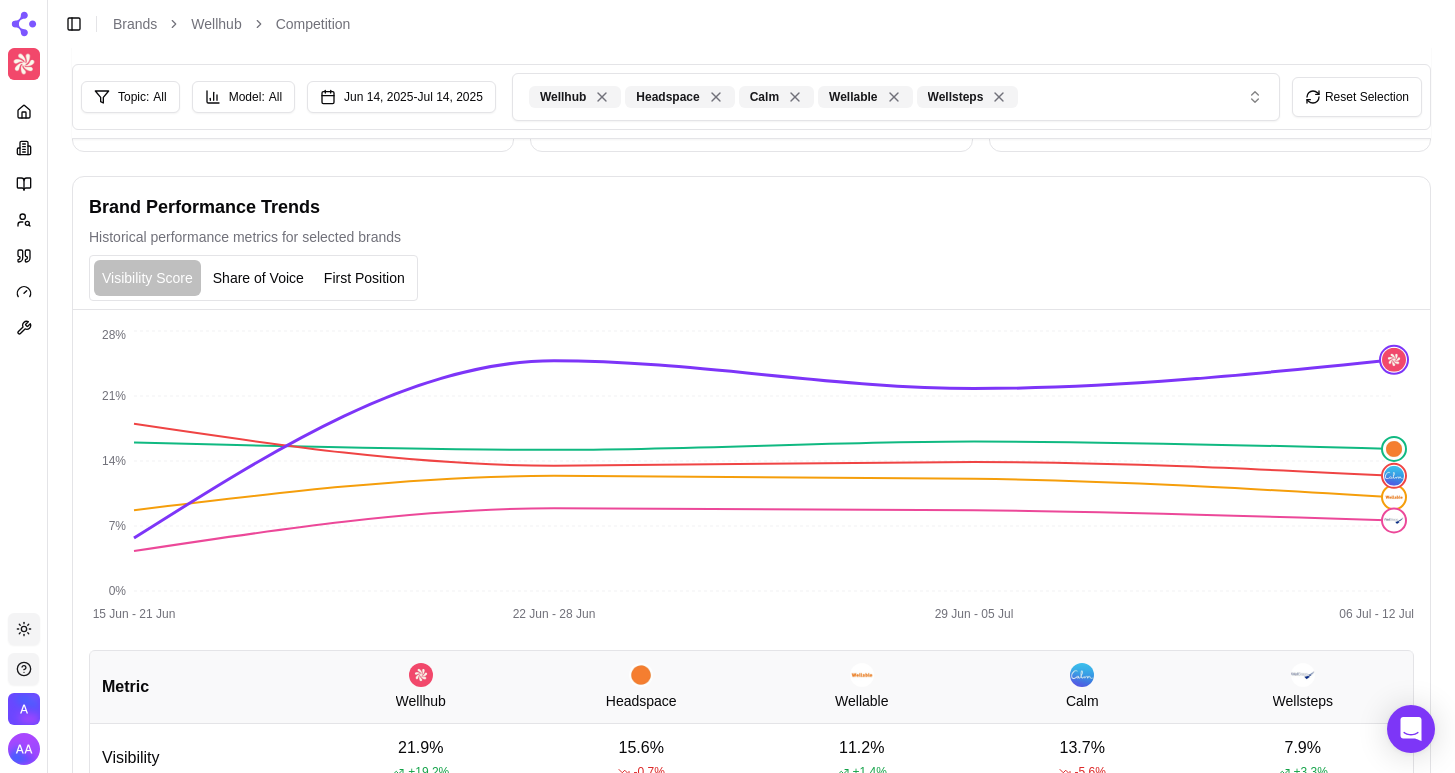 scroll, scrollTop: 380, scrollLeft: 0, axis: vertical 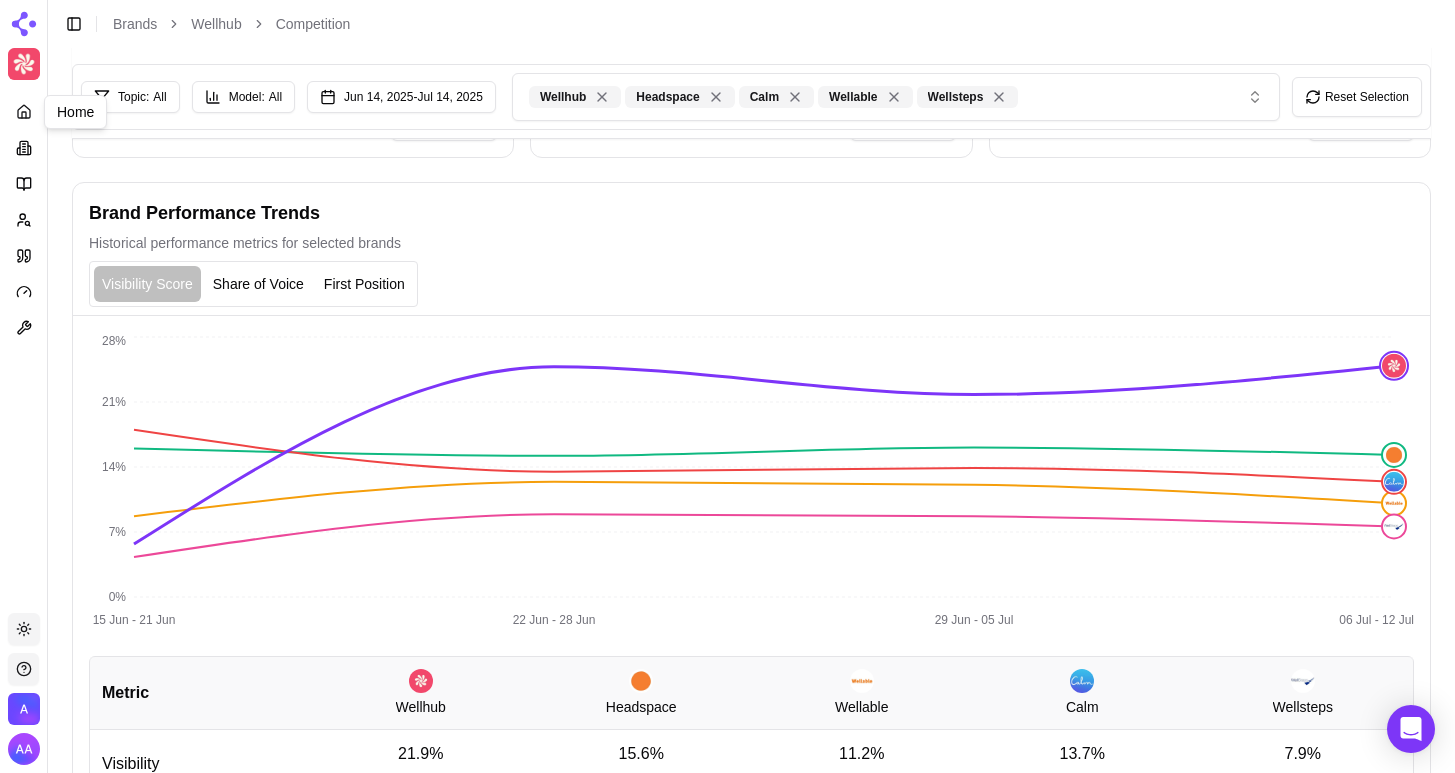 click at bounding box center (24, 112) 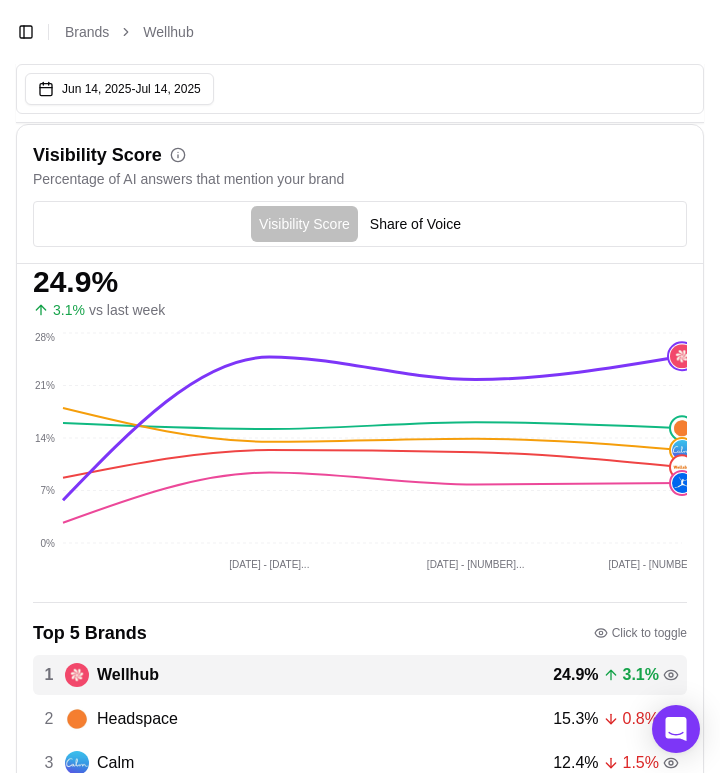 scroll, scrollTop: 181, scrollLeft: 0, axis: vertical 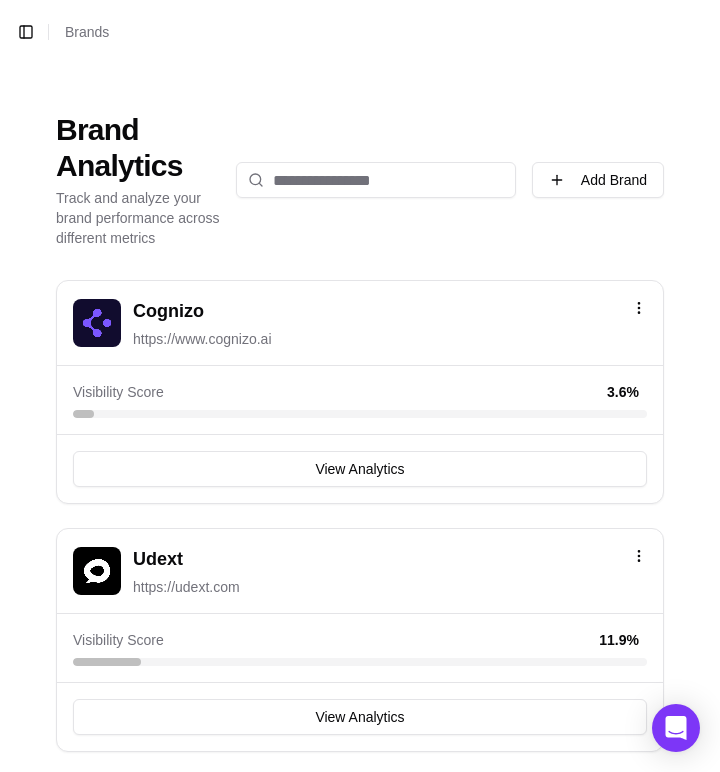 click at bounding box center (376, 180) 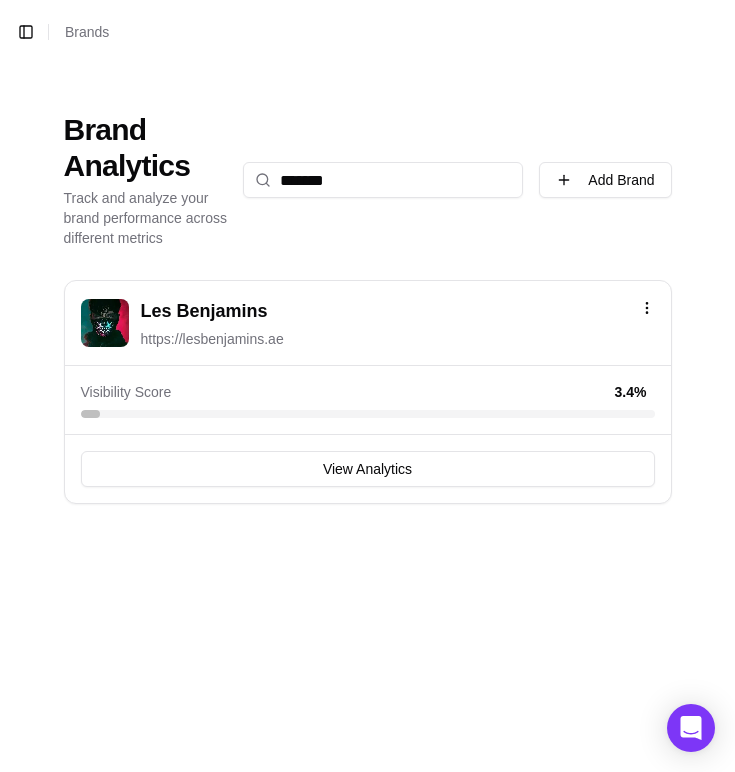 type on "*******" 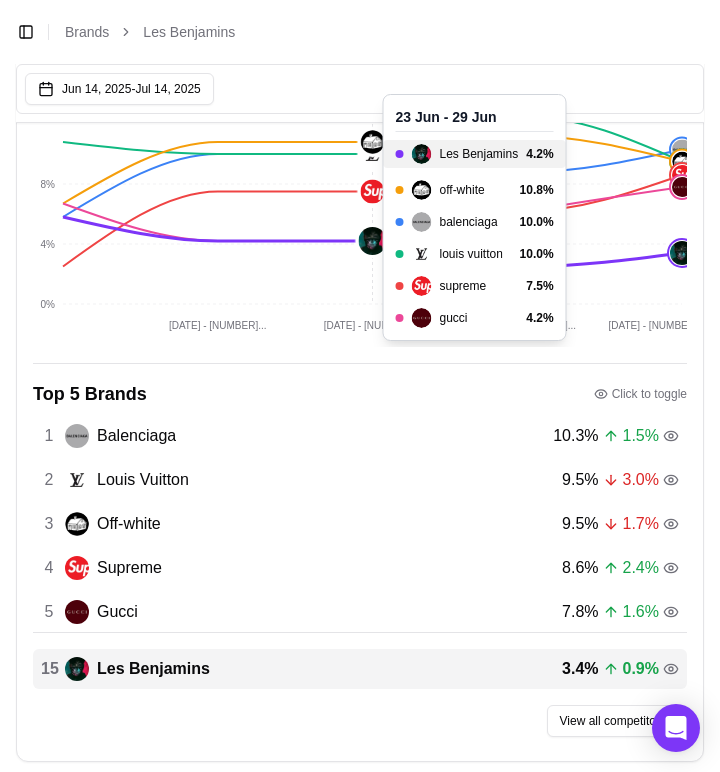 scroll, scrollTop: 430, scrollLeft: 0, axis: vertical 